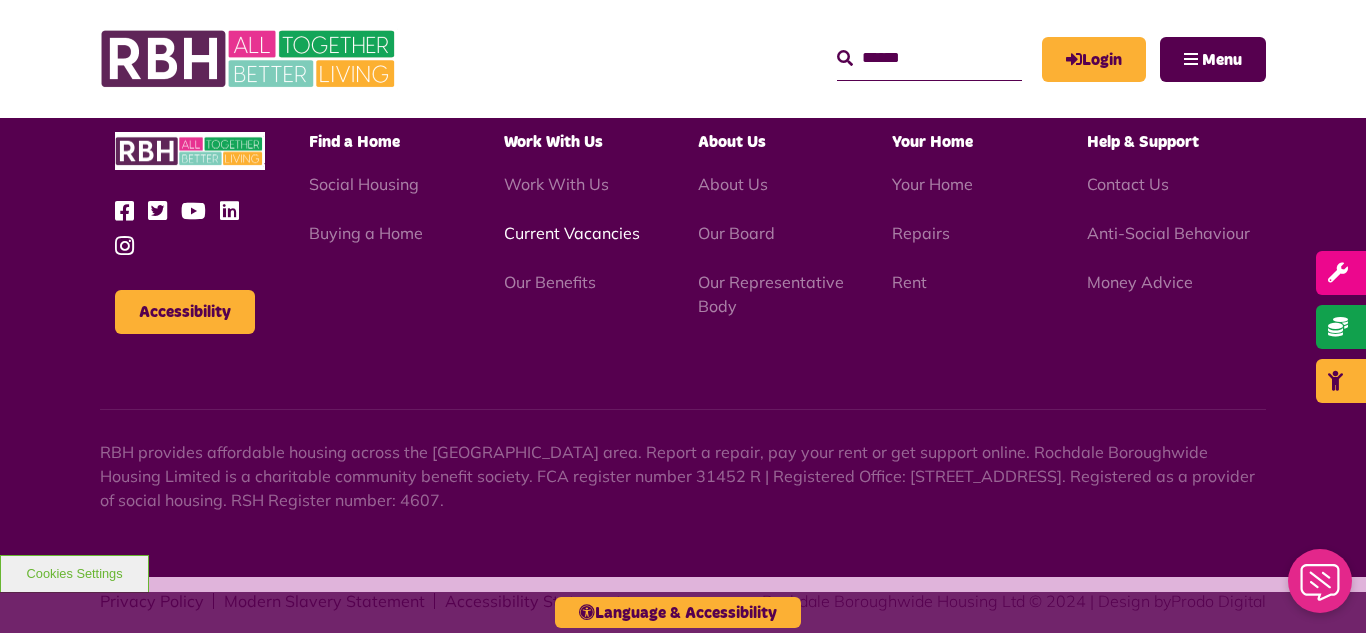 scroll, scrollTop: 6231, scrollLeft: 0, axis: vertical 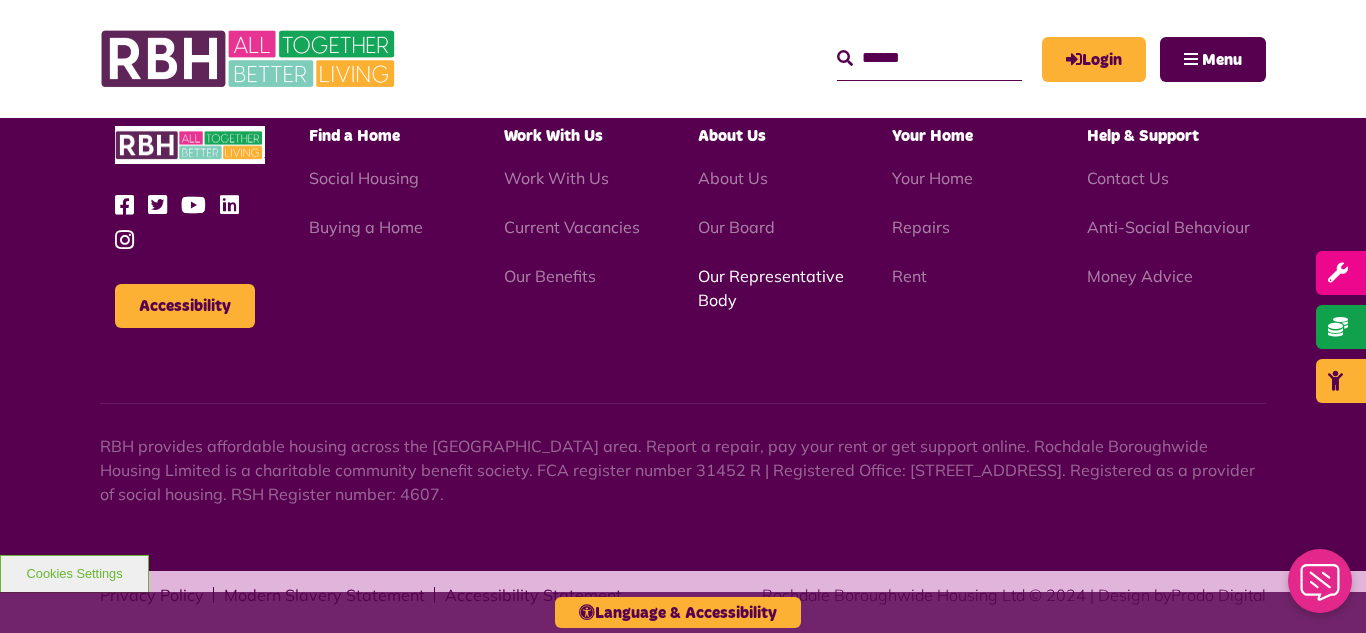click on "Our Representative Body" at bounding box center (771, 288) 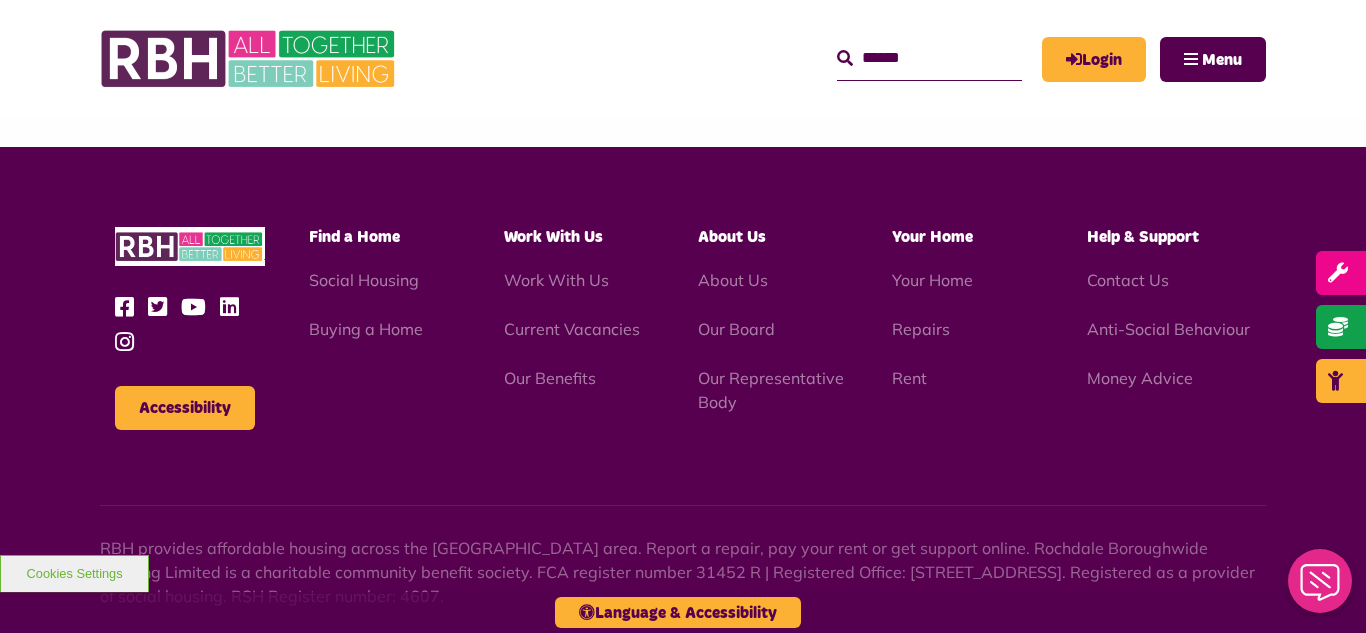 scroll, scrollTop: 5760, scrollLeft: 0, axis: vertical 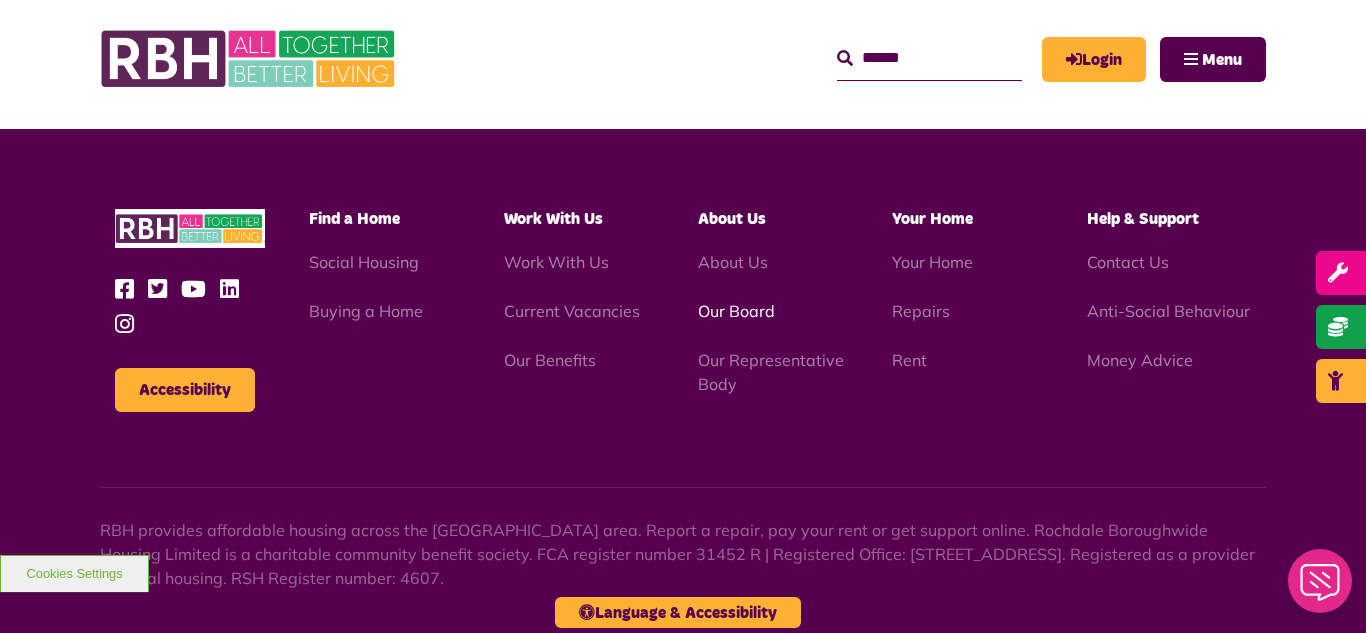 click on "Our Board" at bounding box center (736, 311) 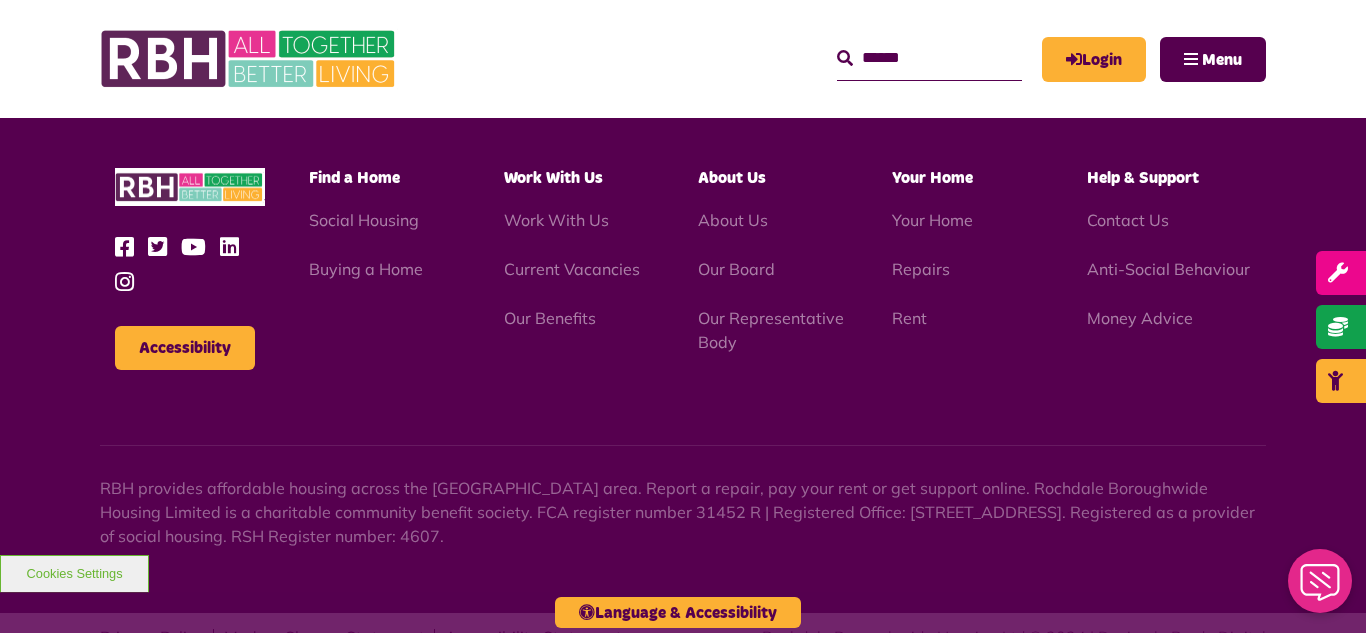 scroll, scrollTop: 5252, scrollLeft: 0, axis: vertical 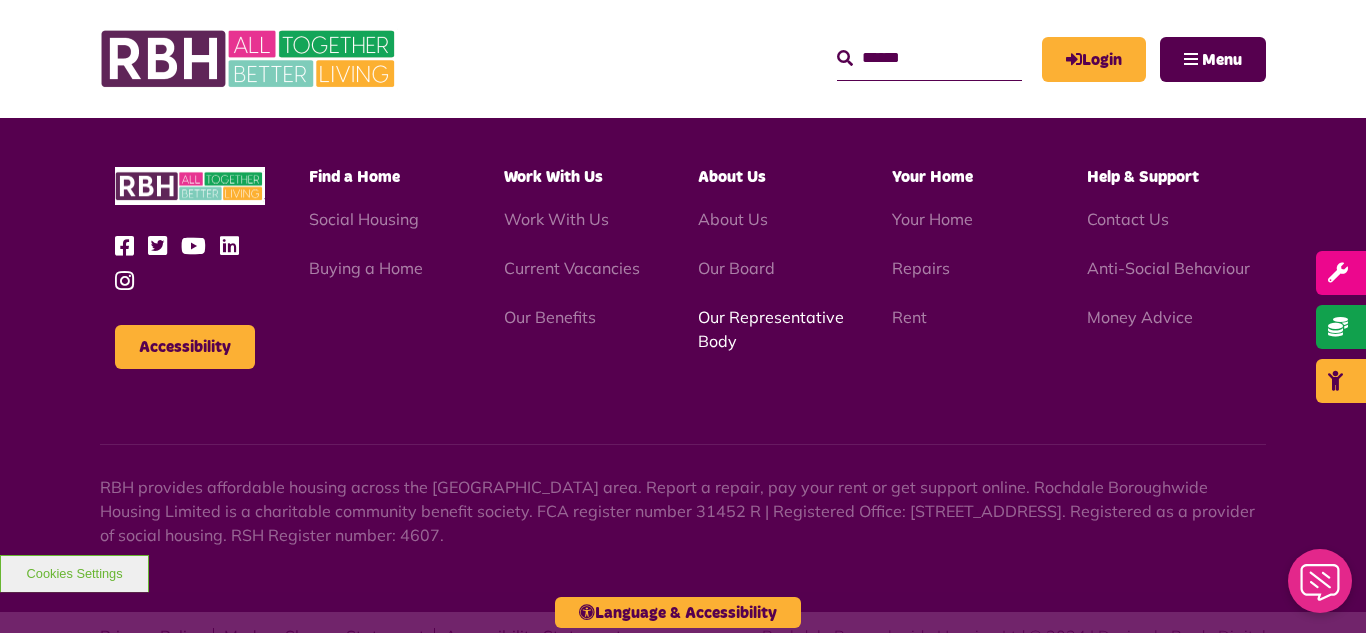 click on "Our Representative Body" at bounding box center [771, 329] 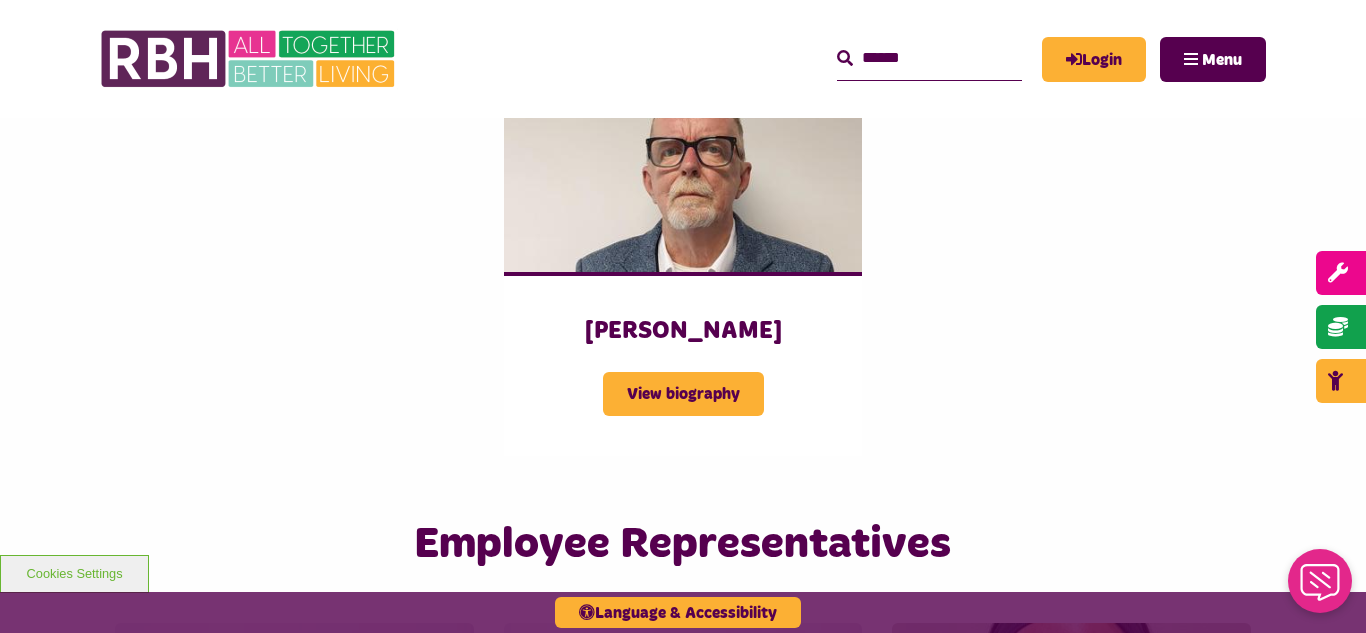 scroll, scrollTop: 2880, scrollLeft: 0, axis: vertical 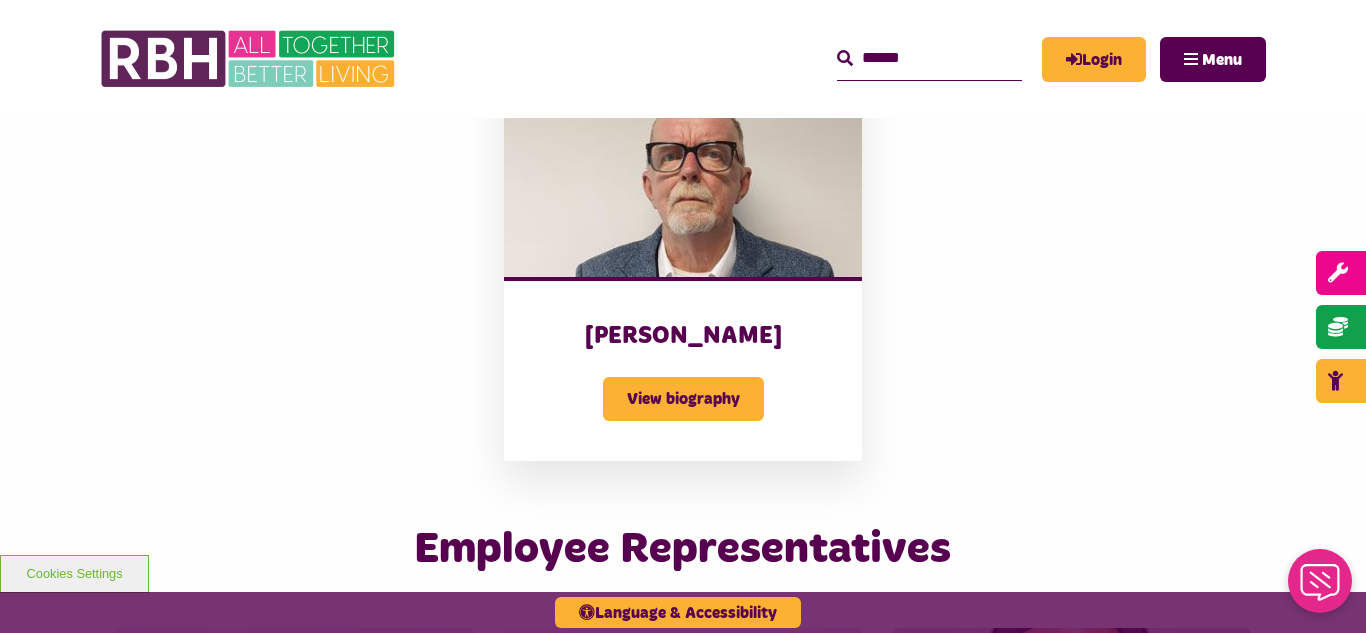 click at bounding box center (683, 164) 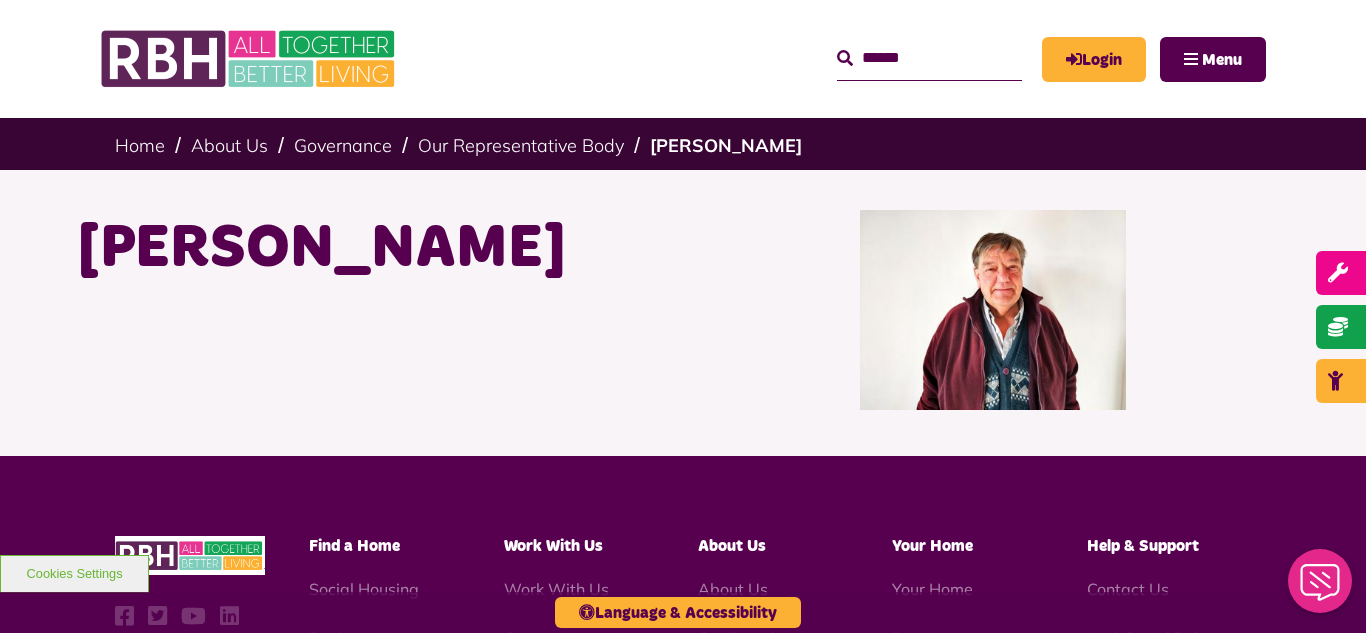scroll, scrollTop: 0, scrollLeft: 0, axis: both 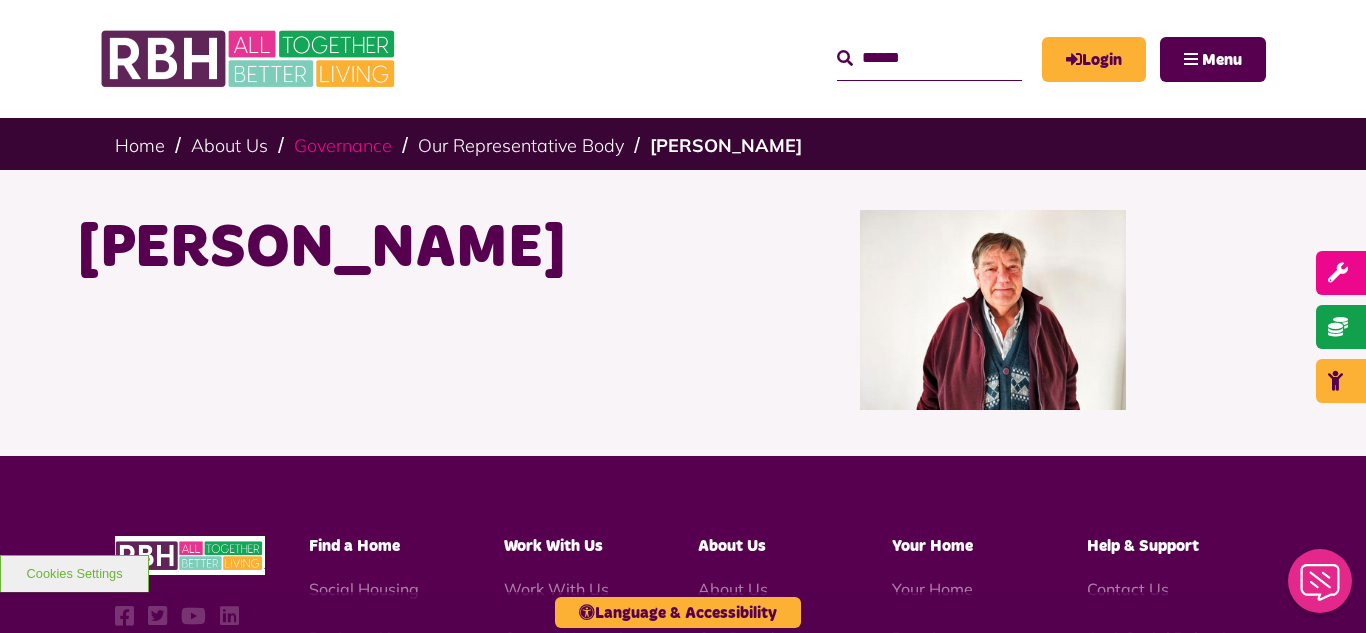 click on "Governance" at bounding box center [343, 145] 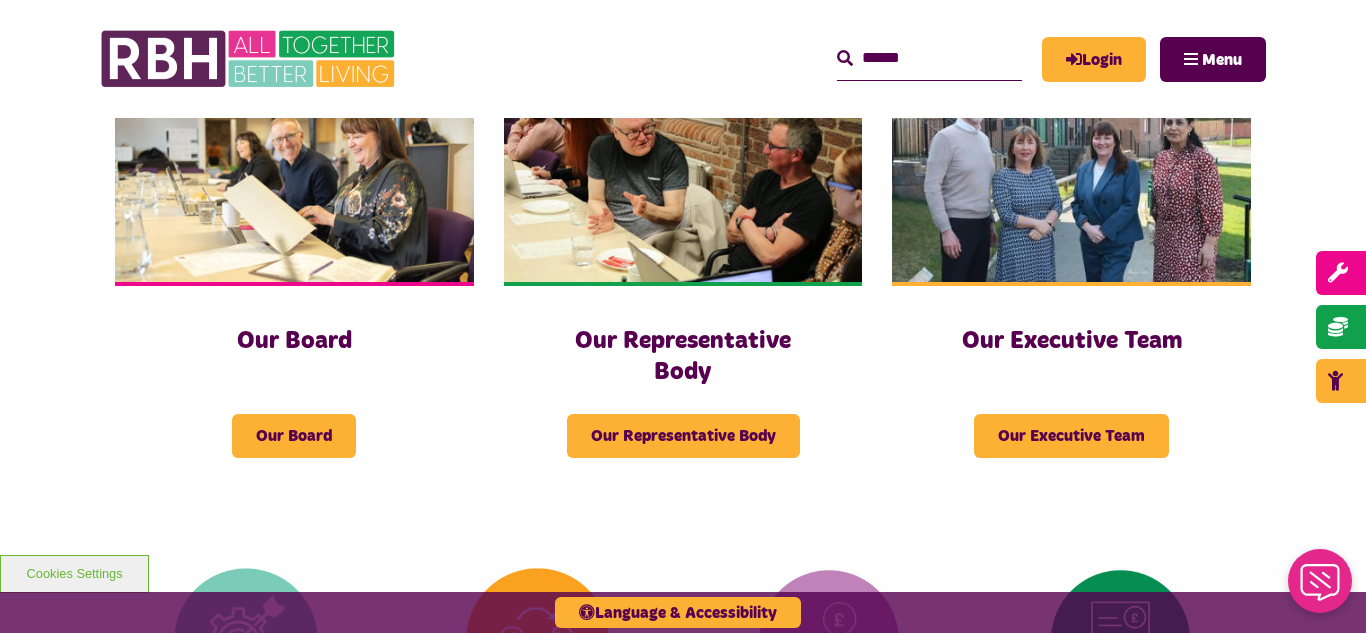 scroll, scrollTop: 360, scrollLeft: 0, axis: vertical 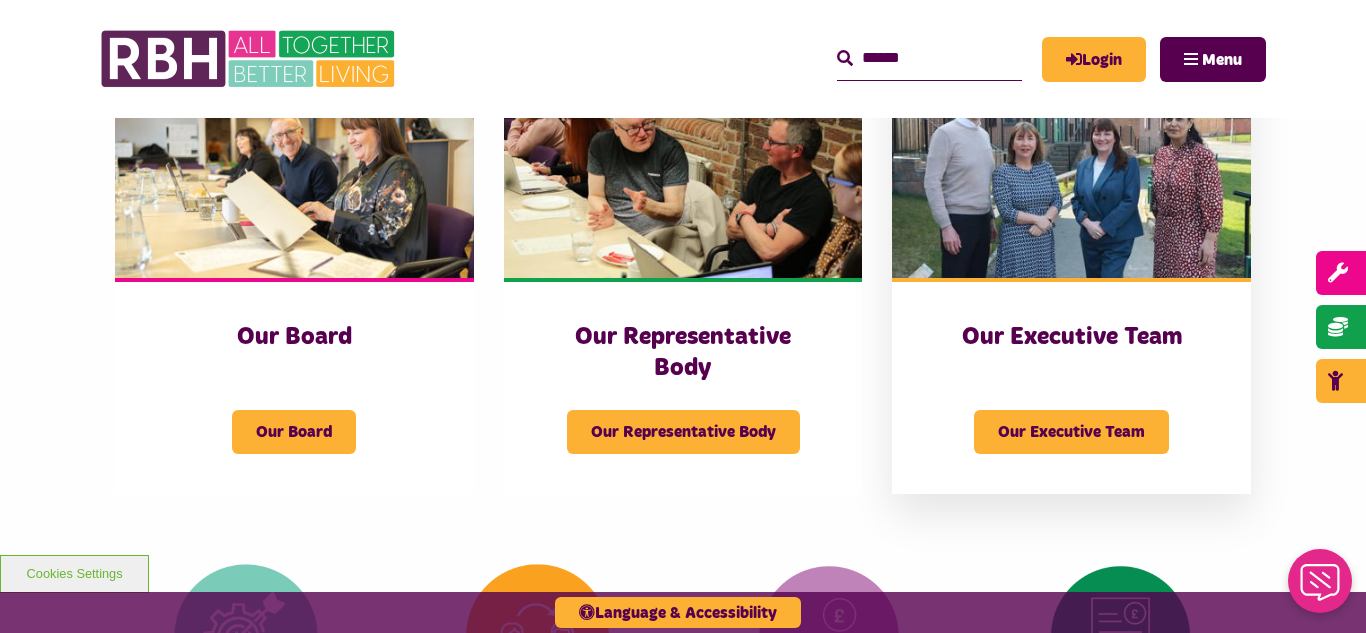 click at bounding box center [1071, 166] 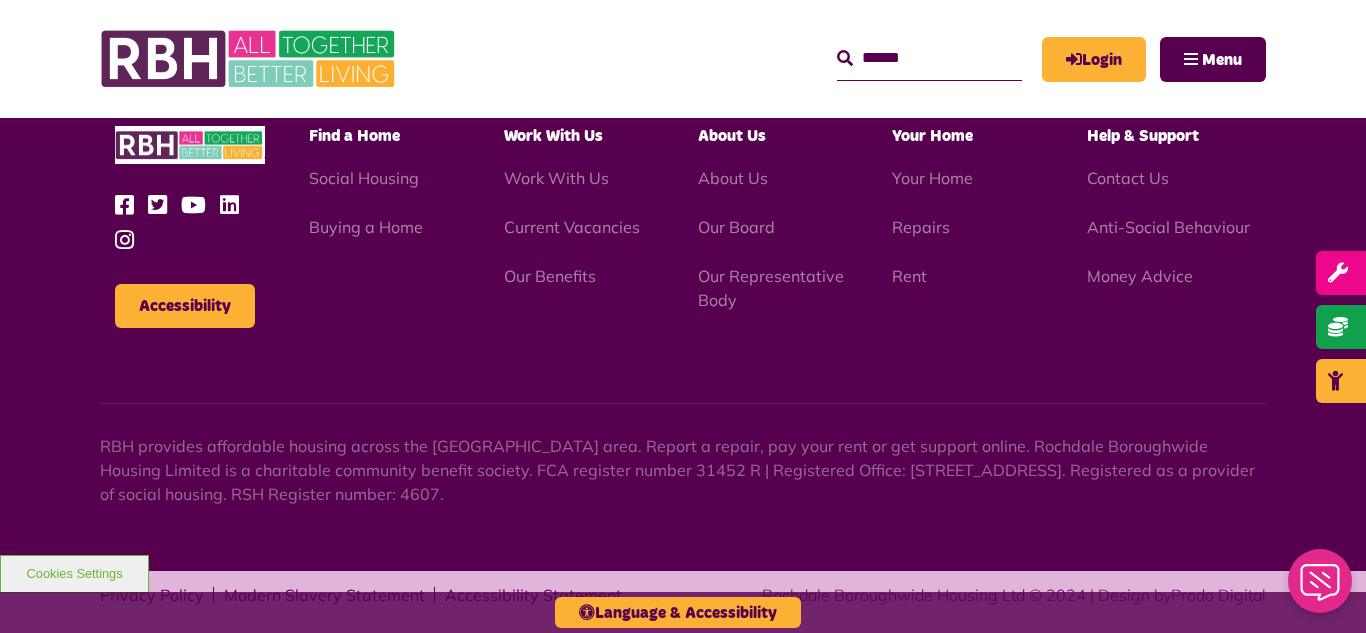 scroll, scrollTop: 1550, scrollLeft: 0, axis: vertical 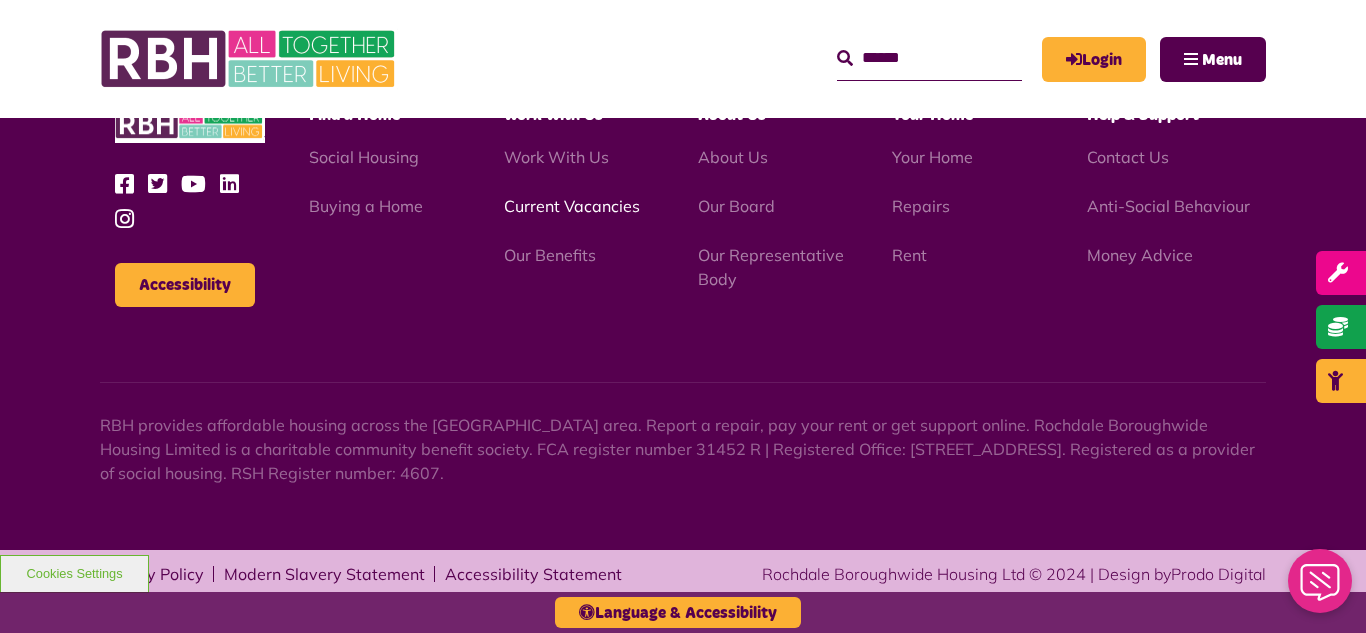 click on "Current Vacancies" at bounding box center [572, 206] 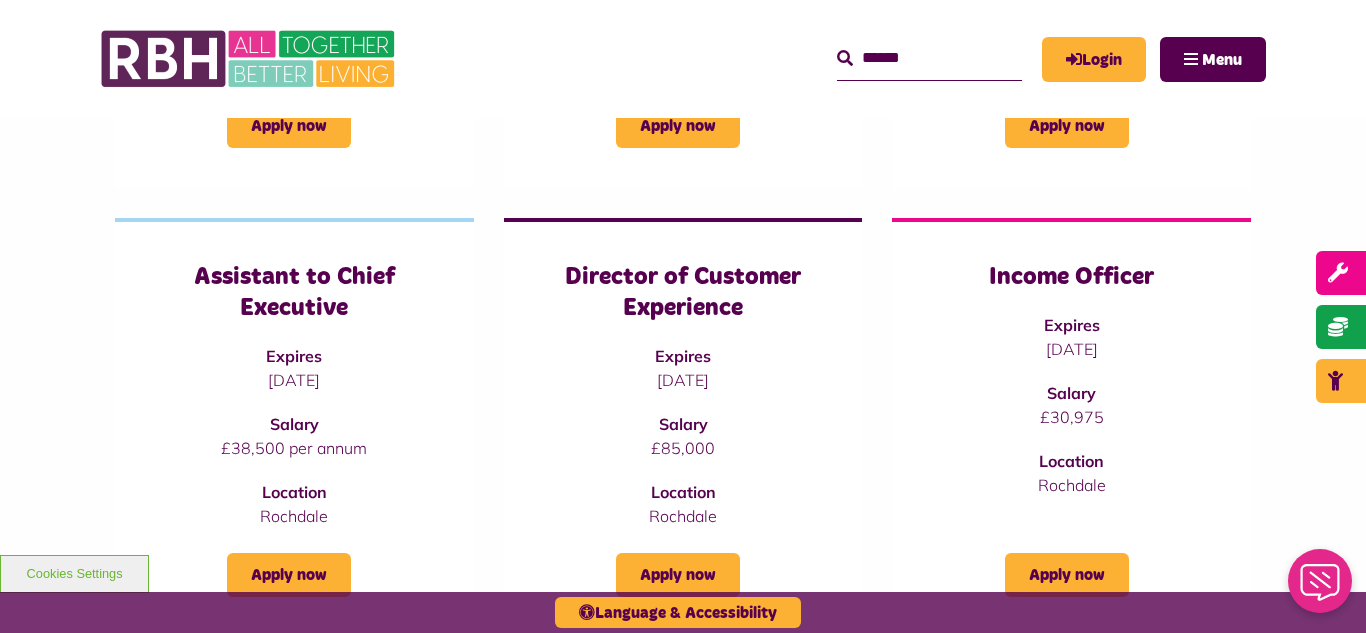 scroll, scrollTop: 680, scrollLeft: 0, axis: vertical 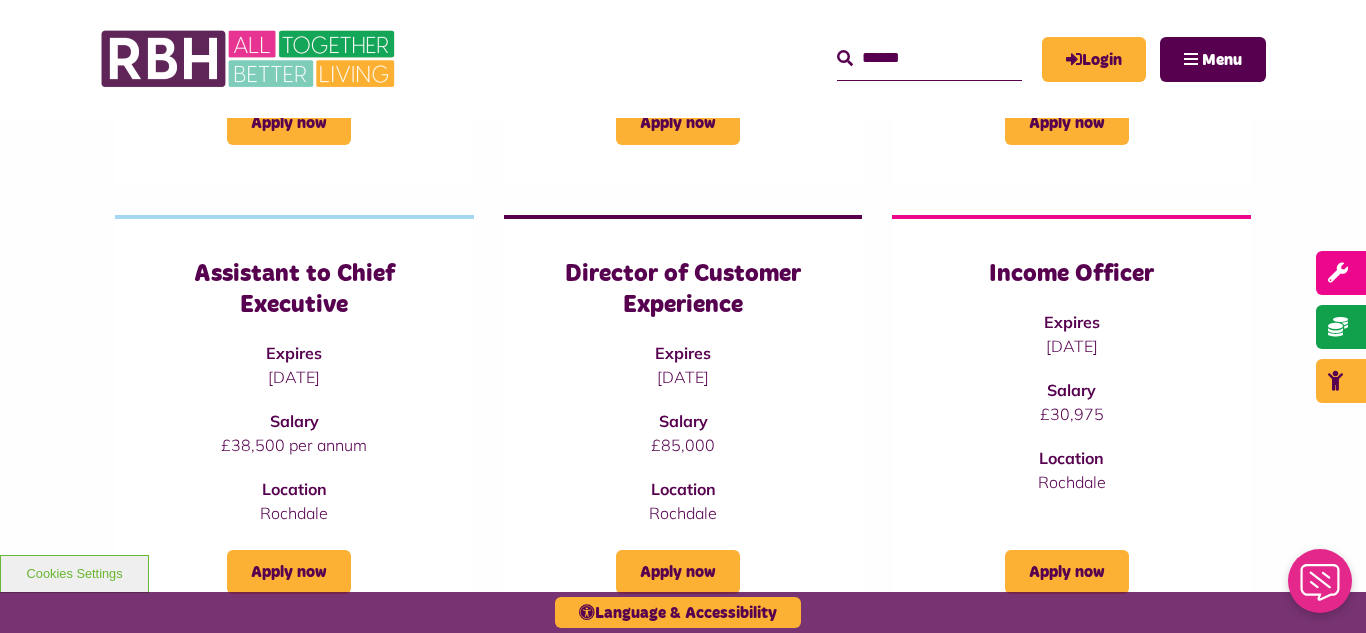 click on "MyRBH
About Us
Contact Us
Search" at bounding box center (683, 59) 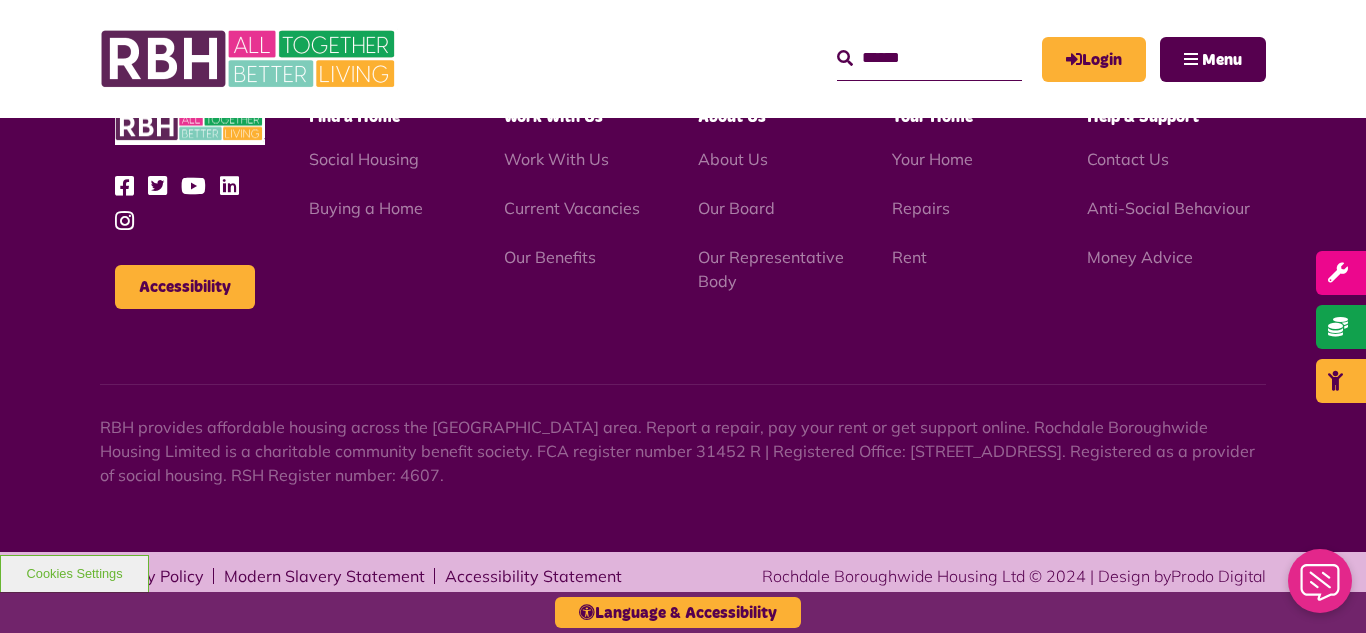 scroll, scrollTop: 2381, scrollLeft: 0, axis: vertical 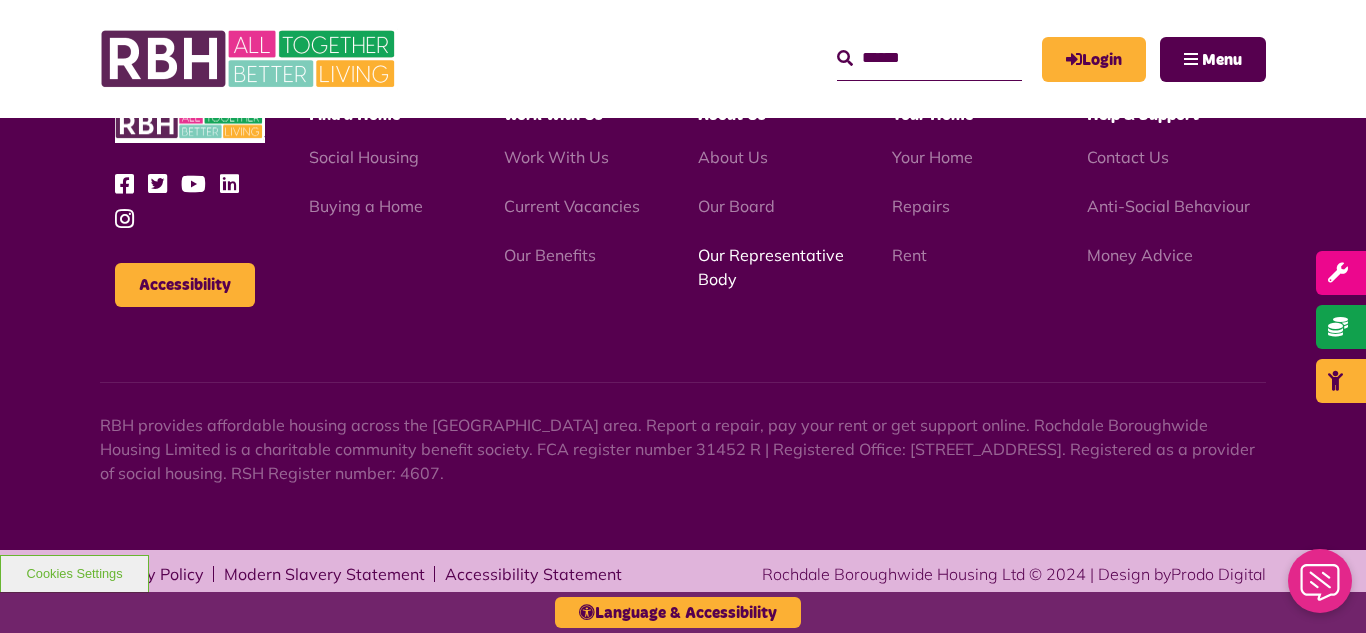 click on "Our Representative Body" at bounding box center (771, 267) 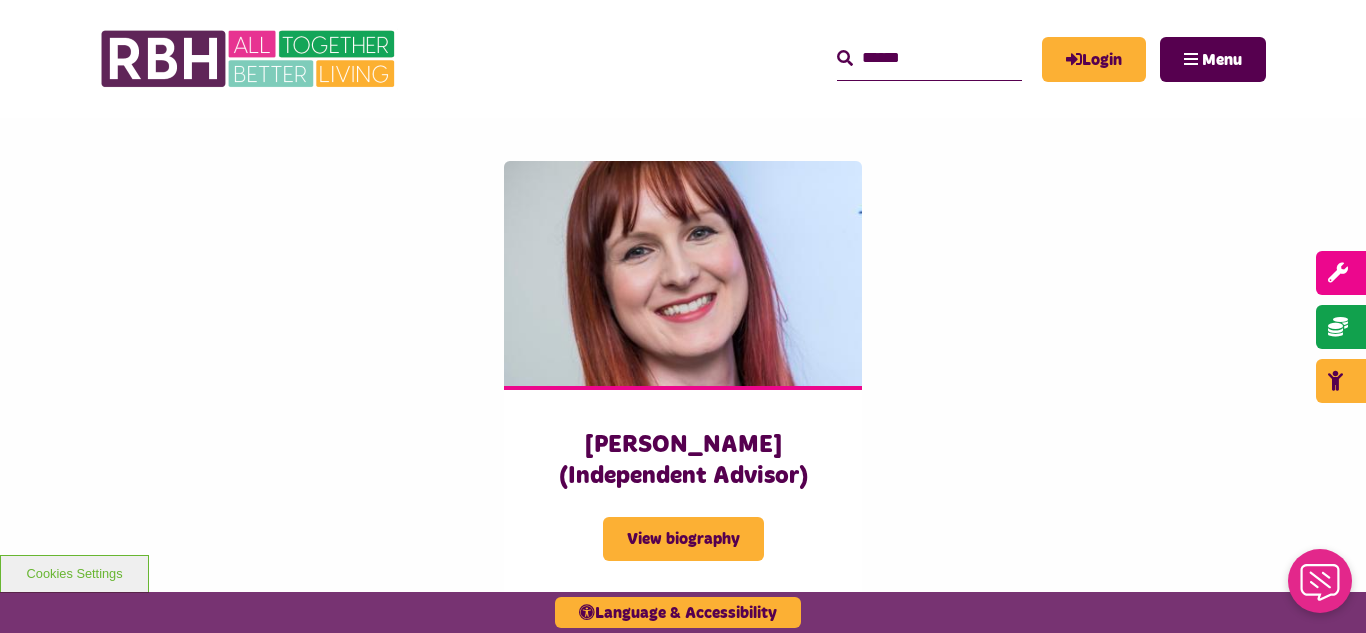scroll, scrollTop: 4966, scrollLeft: 0, axis: vertical 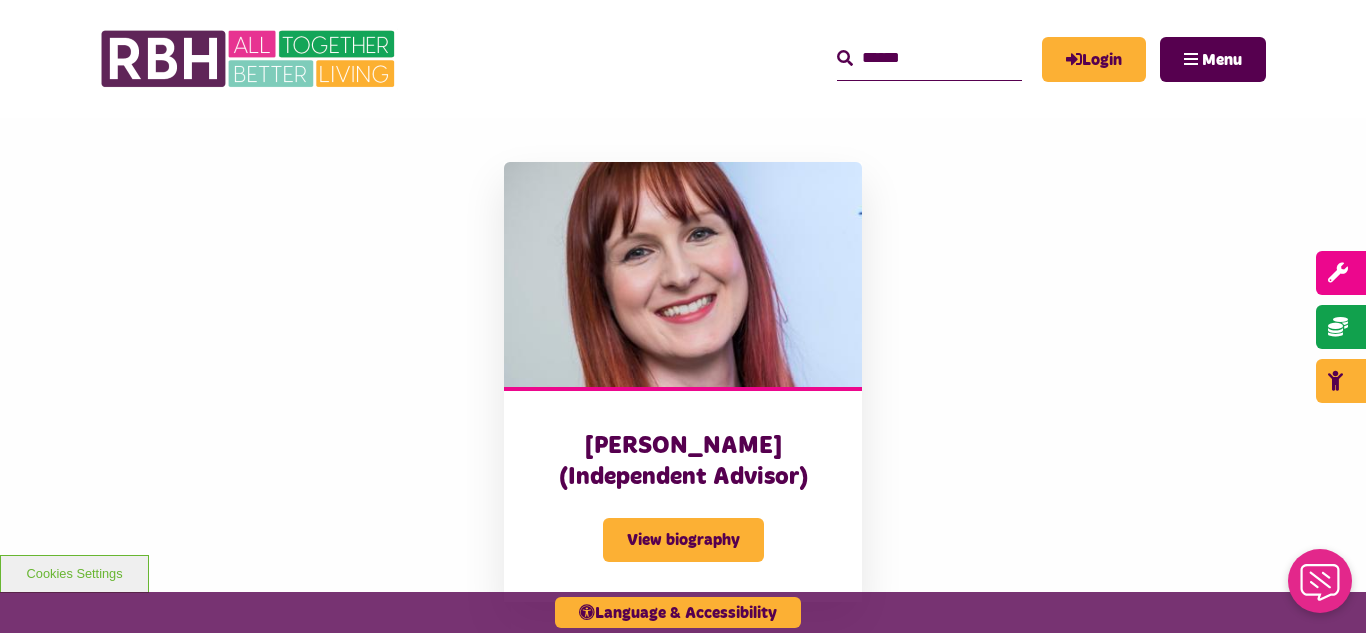 click at bounding box center (683, 274) 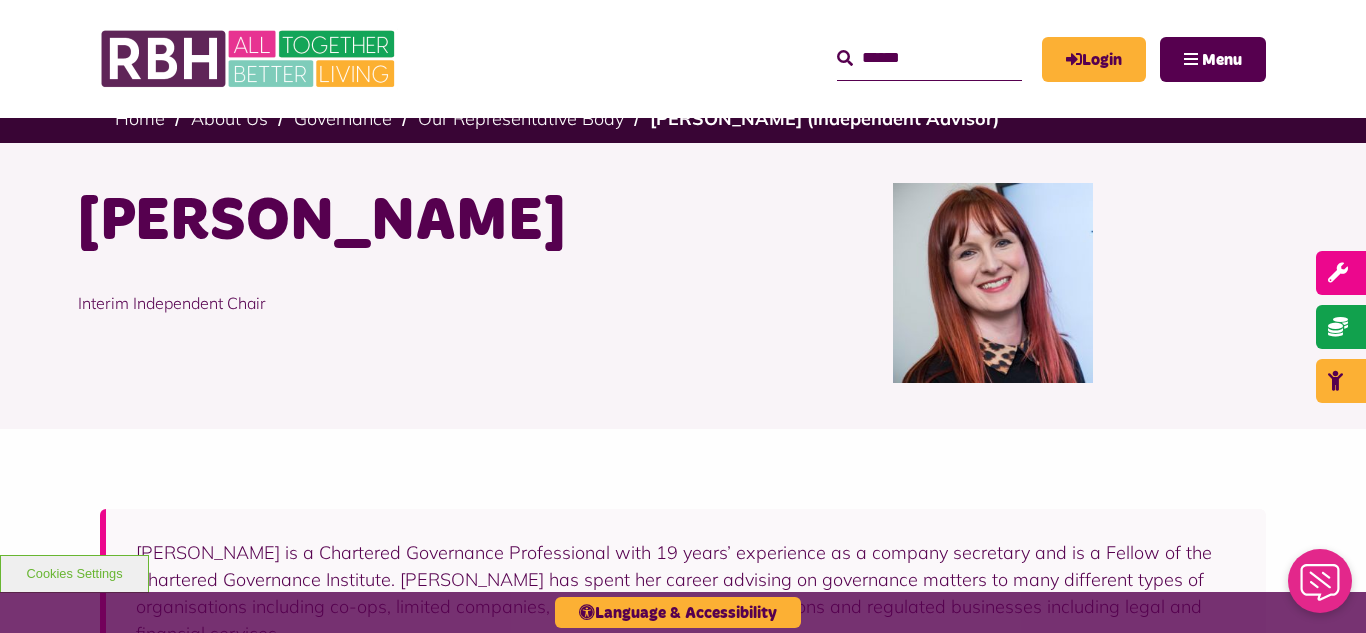 scroll, scrollTop: 0, scrollLeft: 0, axis: both 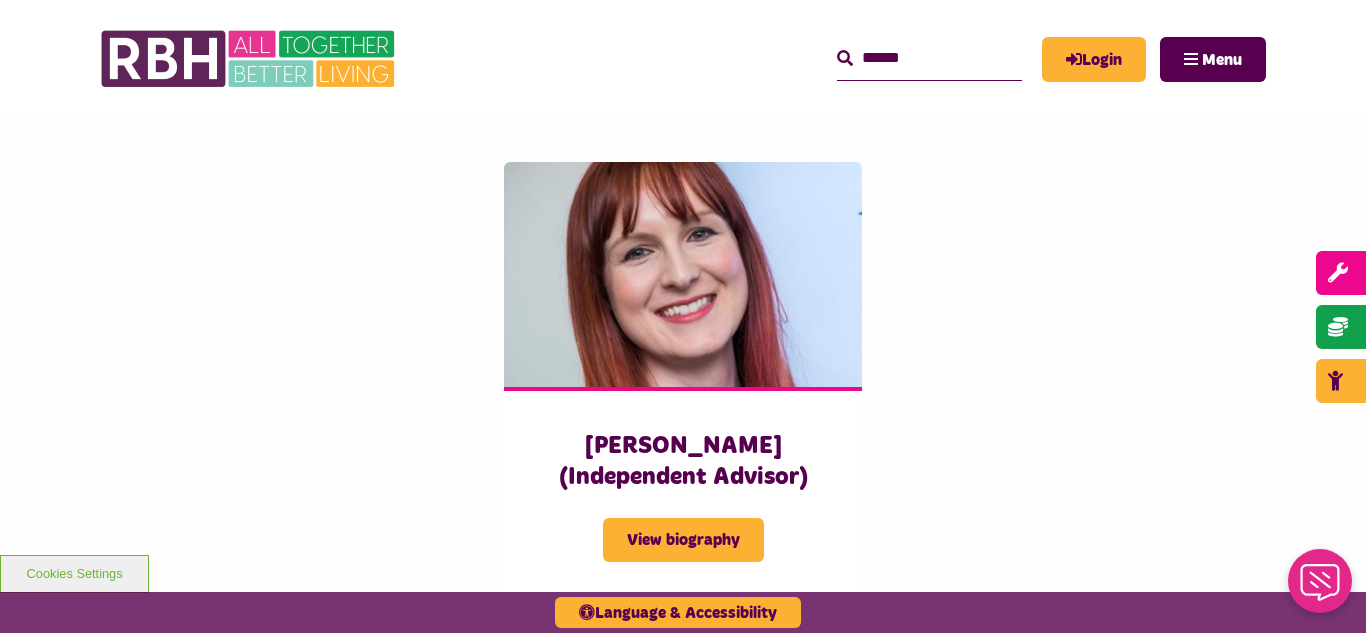 click on "Independent Advisor
Claire Dalton (Independent Advisor)
View biography" at bounding box center [683, 348] 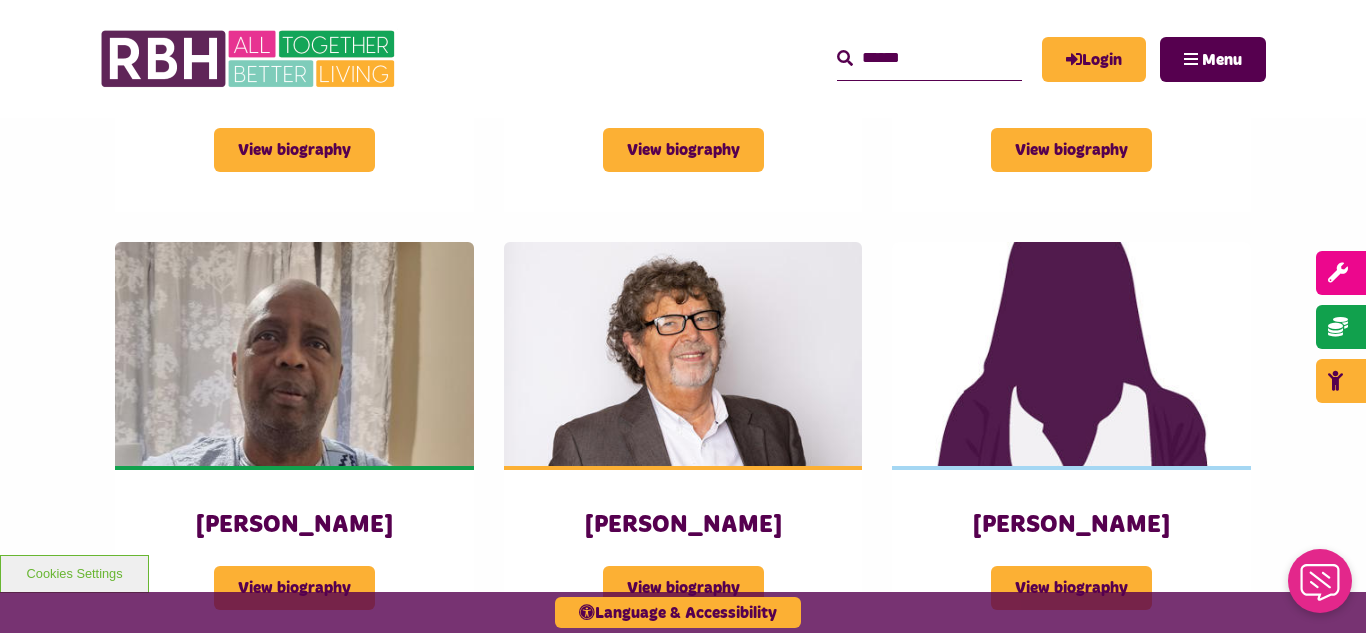 scroll, scrollTop: 2206, scrollLeft: 0, axis: vertical 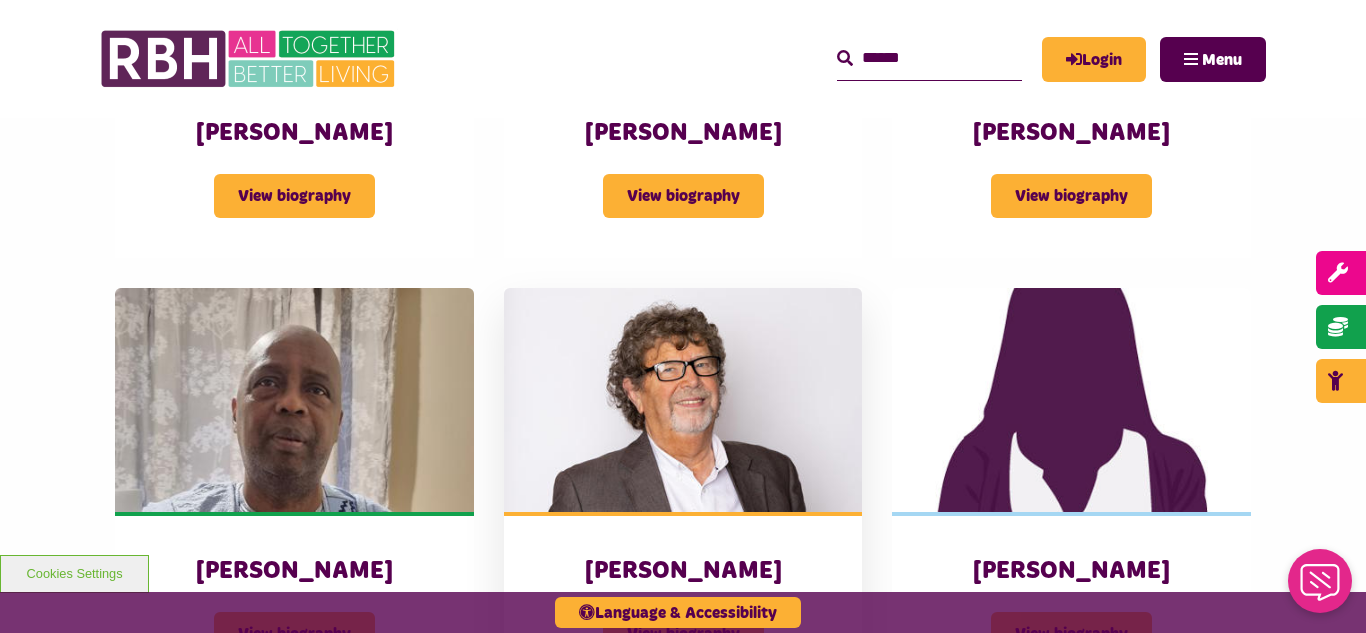 click at bounding box center [683, 400] 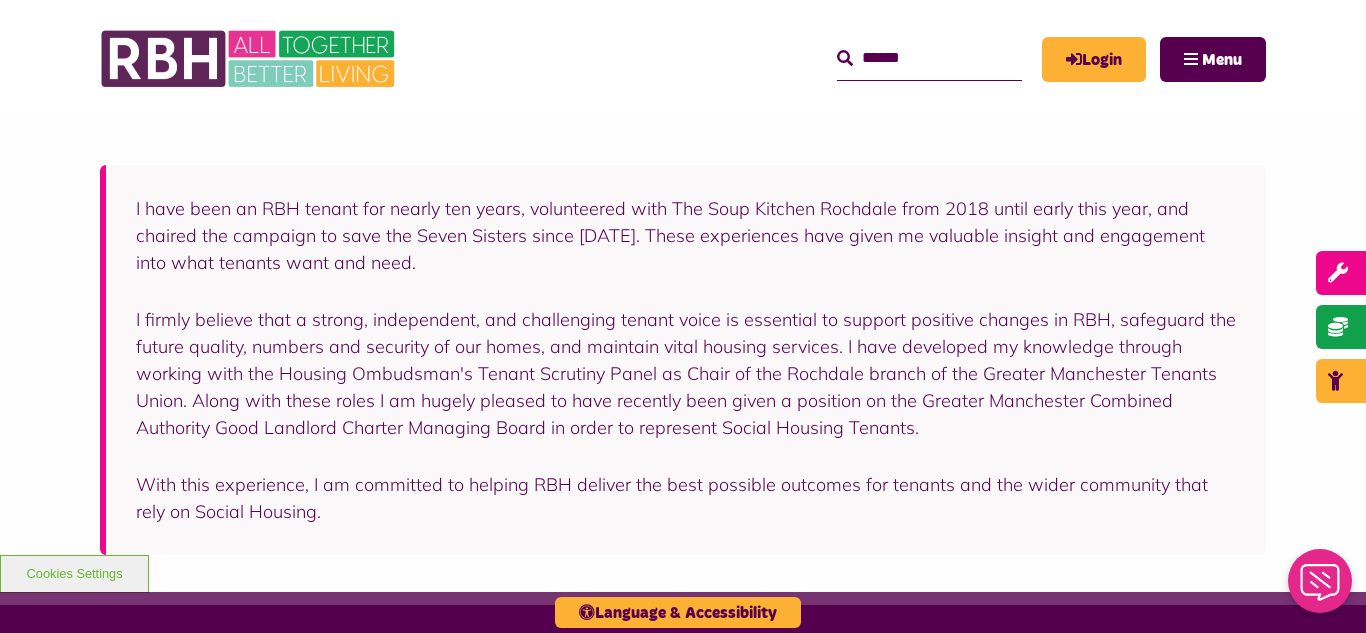 scroll, scrollTop: 400, scrollLeft: 0, axis: vertical 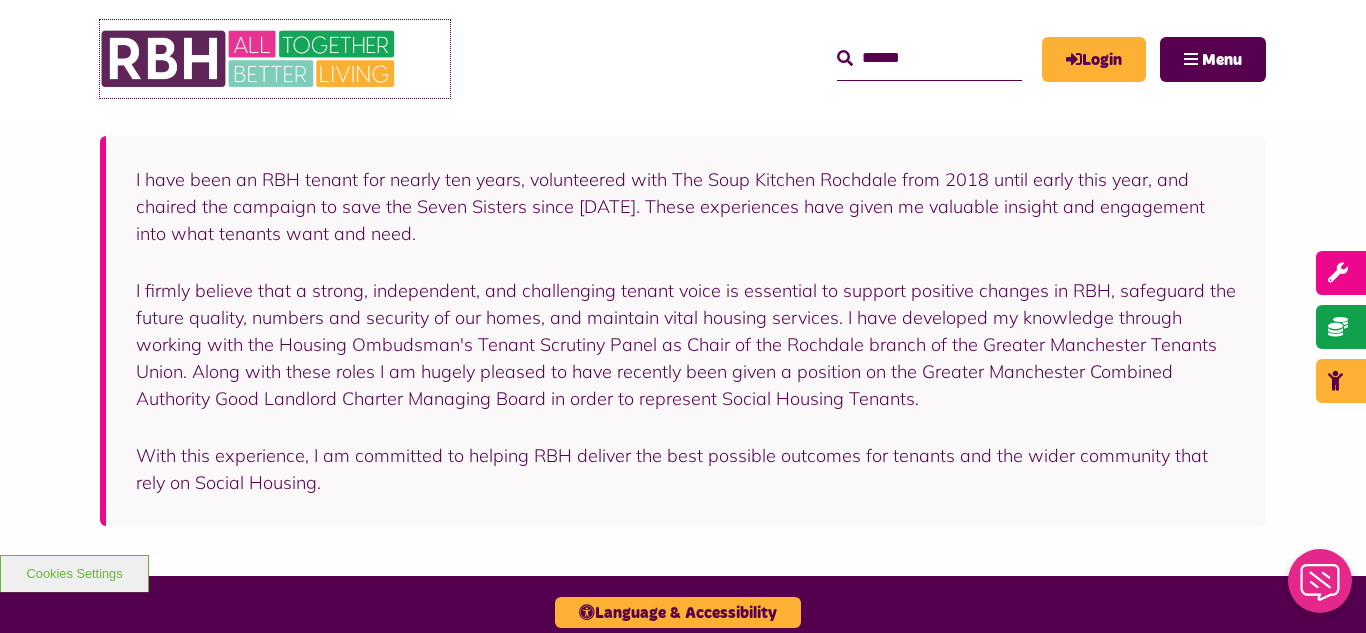 click at bounding box center (250, 59) 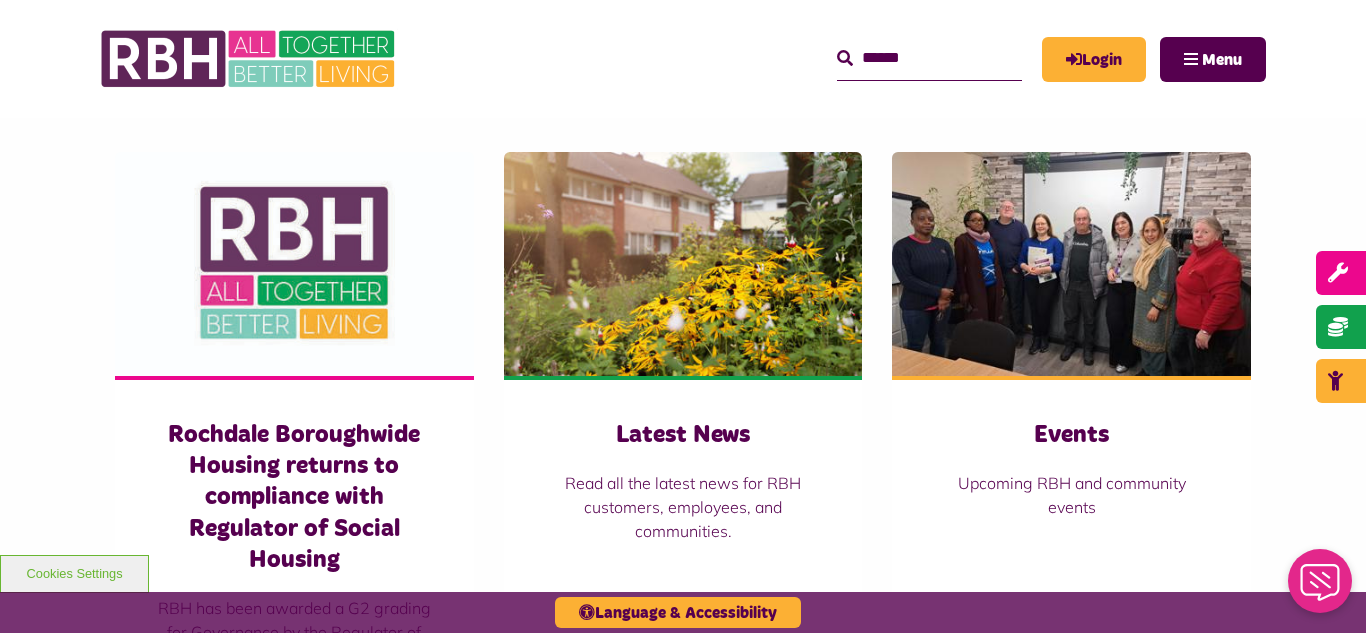 scroll, scrollTop: 1360, scrollLeft: 0, axis: vertical 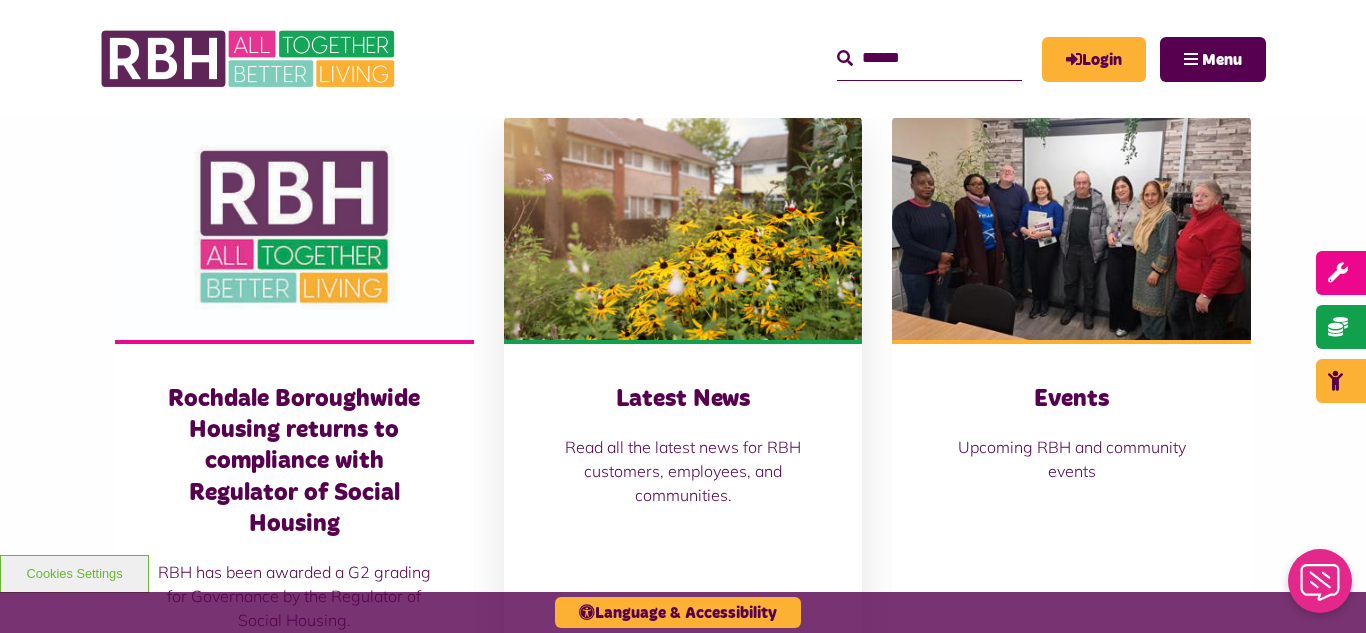 click at bounding box center [683, 228] 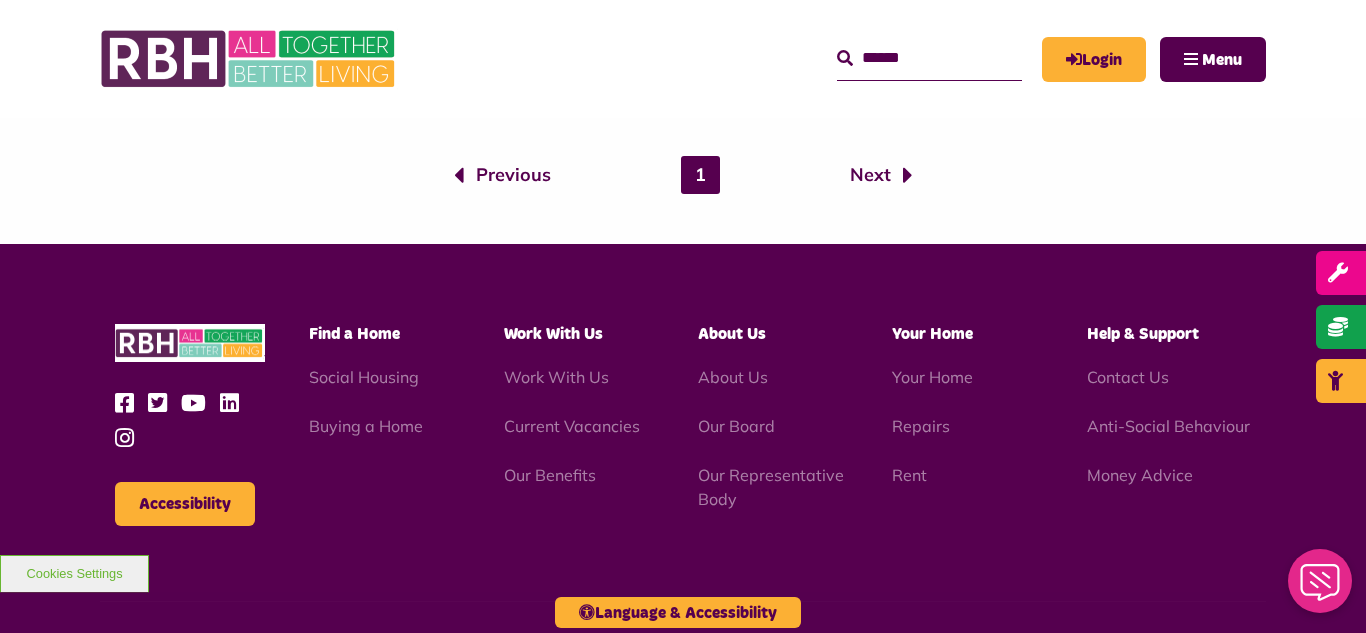 scroll, scrollTop: 1477, scrollLeft: 0, axis: vertical 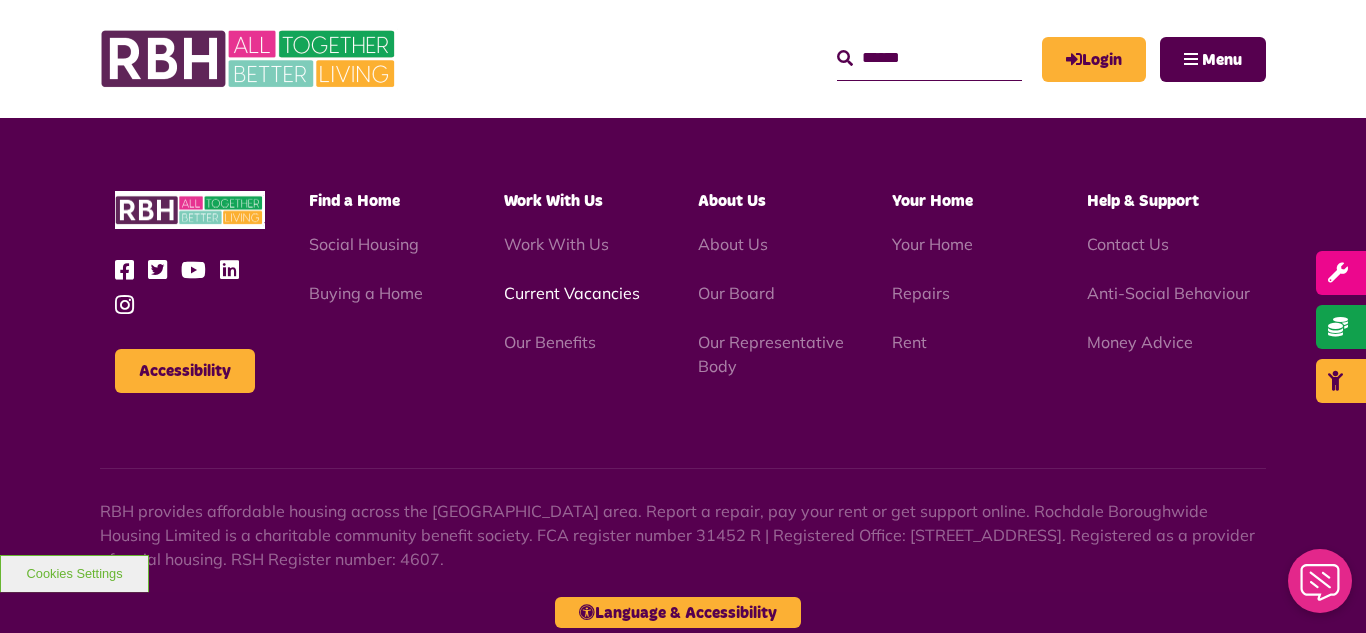 click on "Current Vacancies" at bounding box center (572, 293) 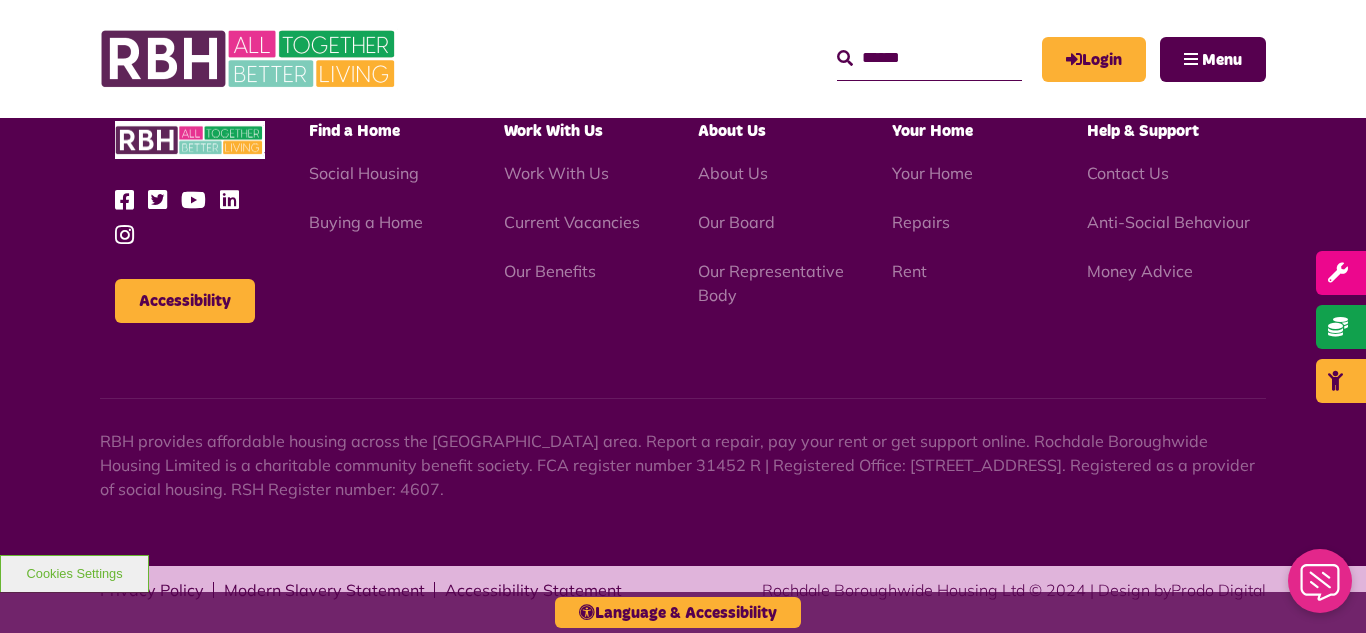 scroll, scrollTop: 2381, scrollLeft: 0, axis: vertical 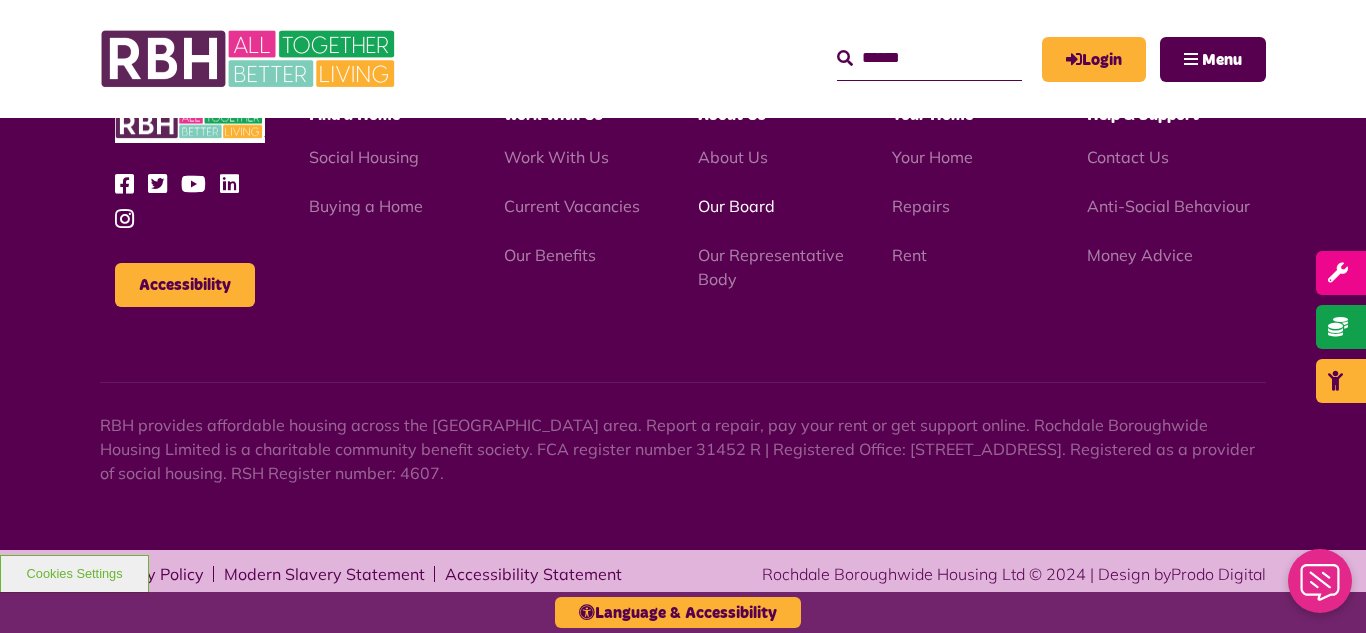click on "Our Board" at bounding box center (736, 206) 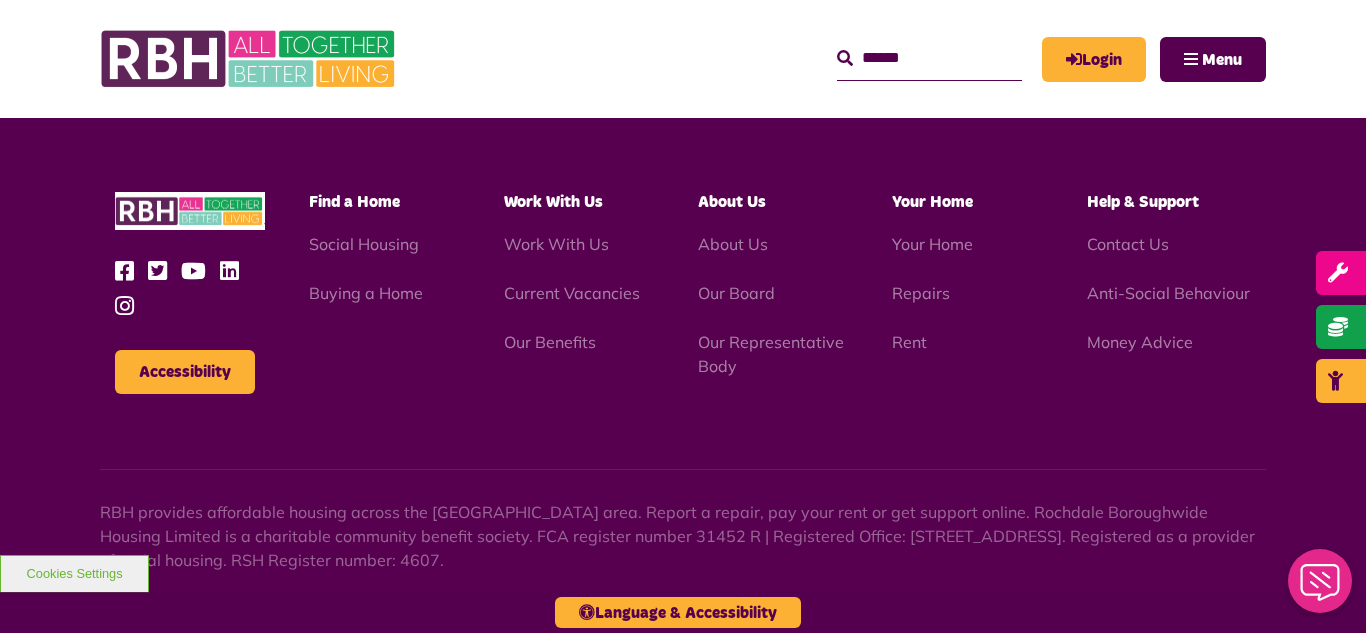 scroll, scrollTop: 5252, scrollLeft: 0, axis: vertical 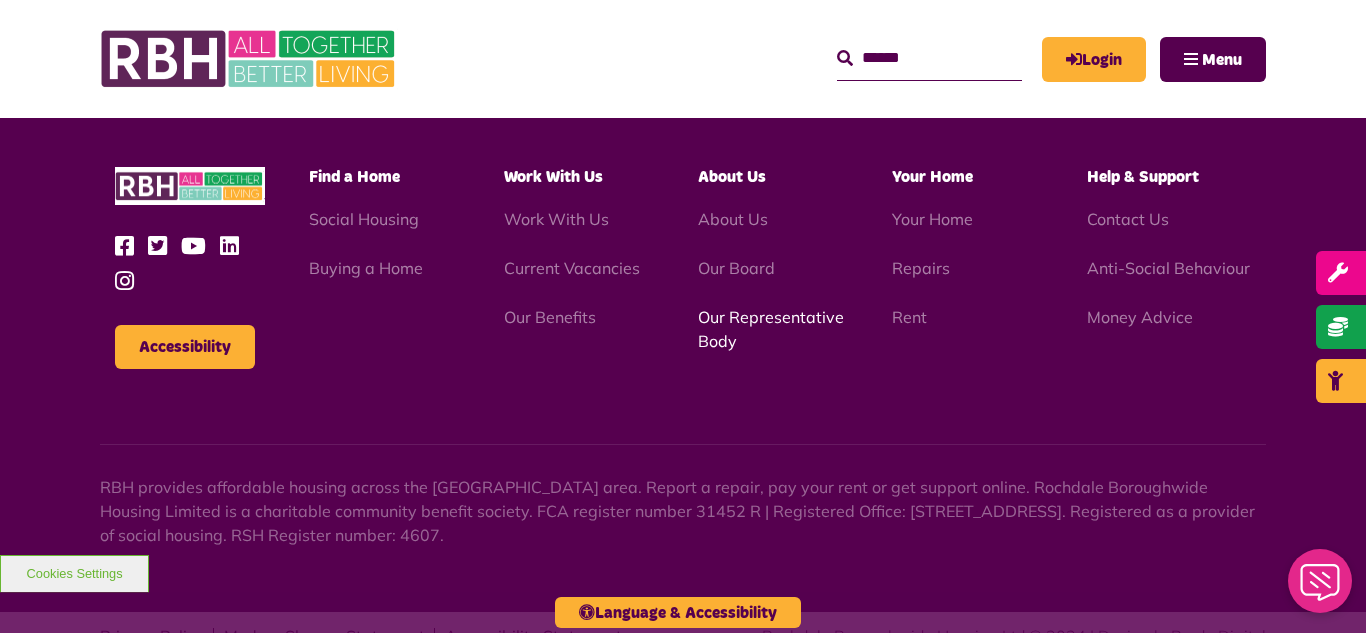 click on "Our Representative Body" at bounding box center [771, 329] 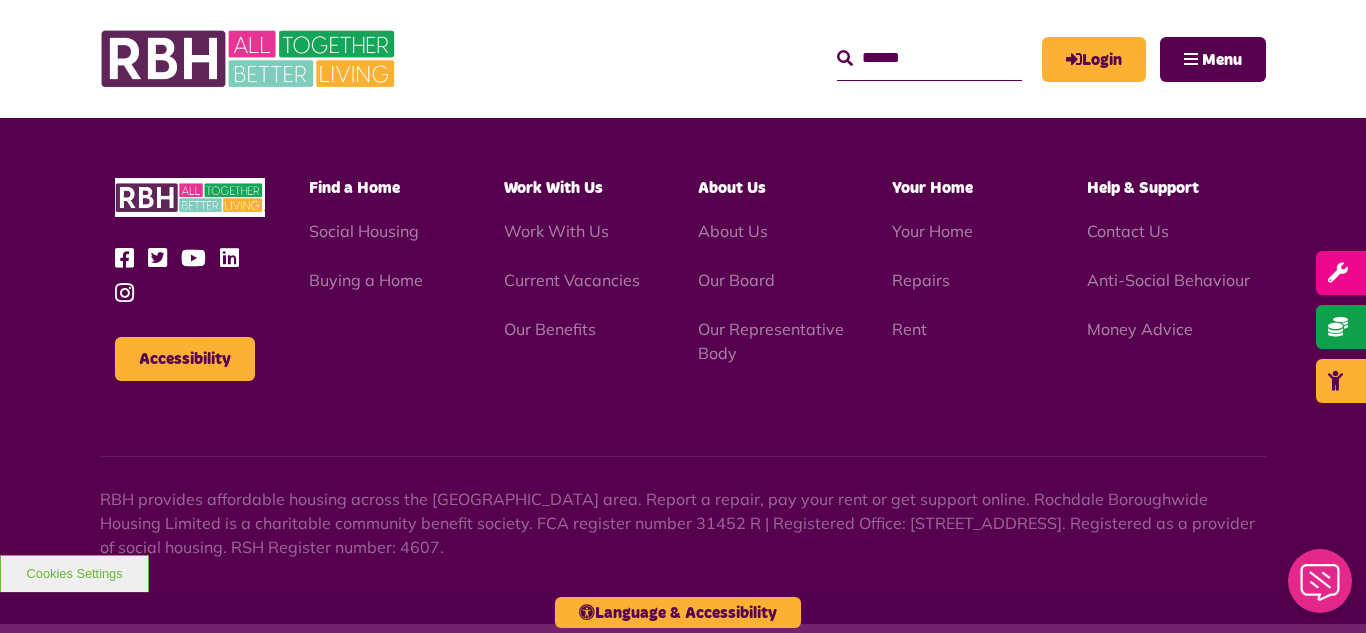 scroll, scrollTop: 5806, scrollLeft: 0, axis: vertical 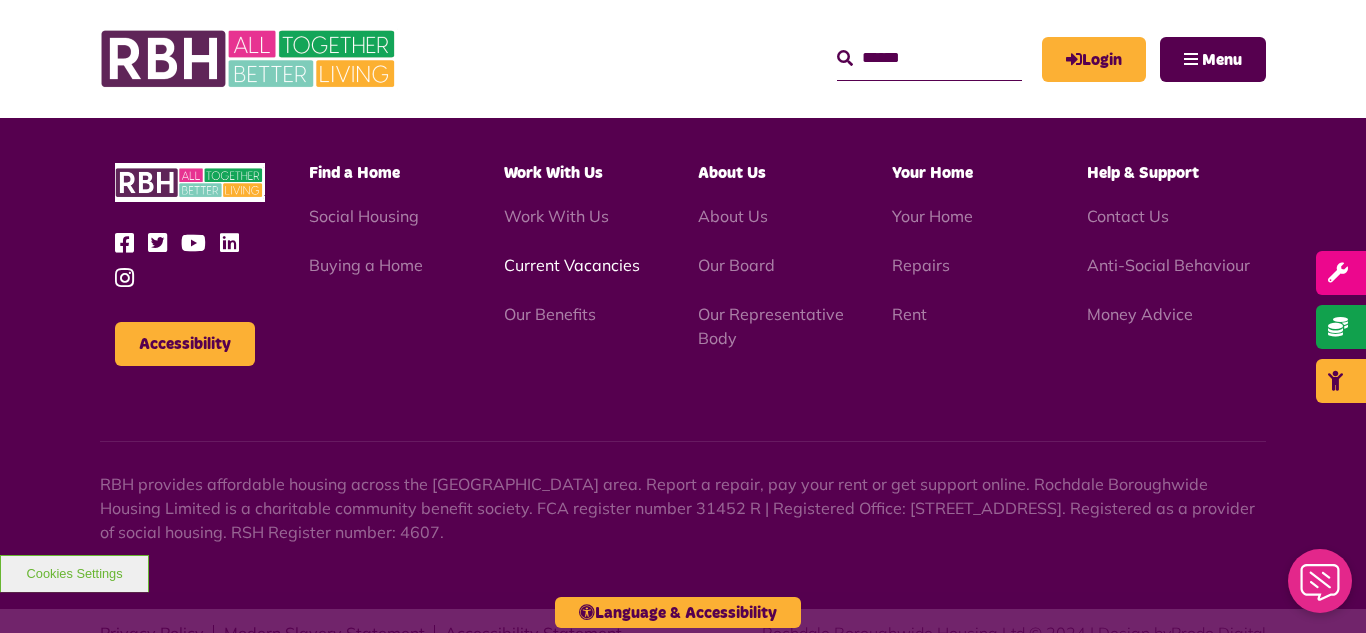 click on "Current Vacancies" at bounding box center (572, 265) 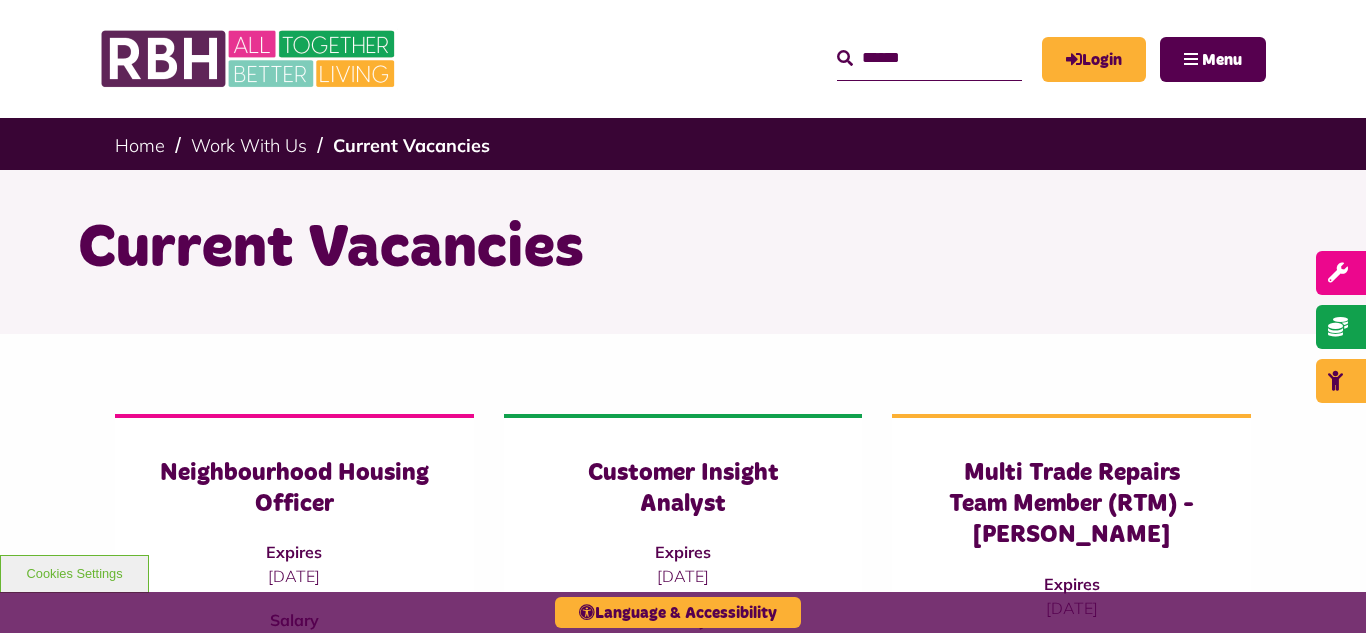 scroll, scrollTop: 0, scrollLeft: 0, axis: both 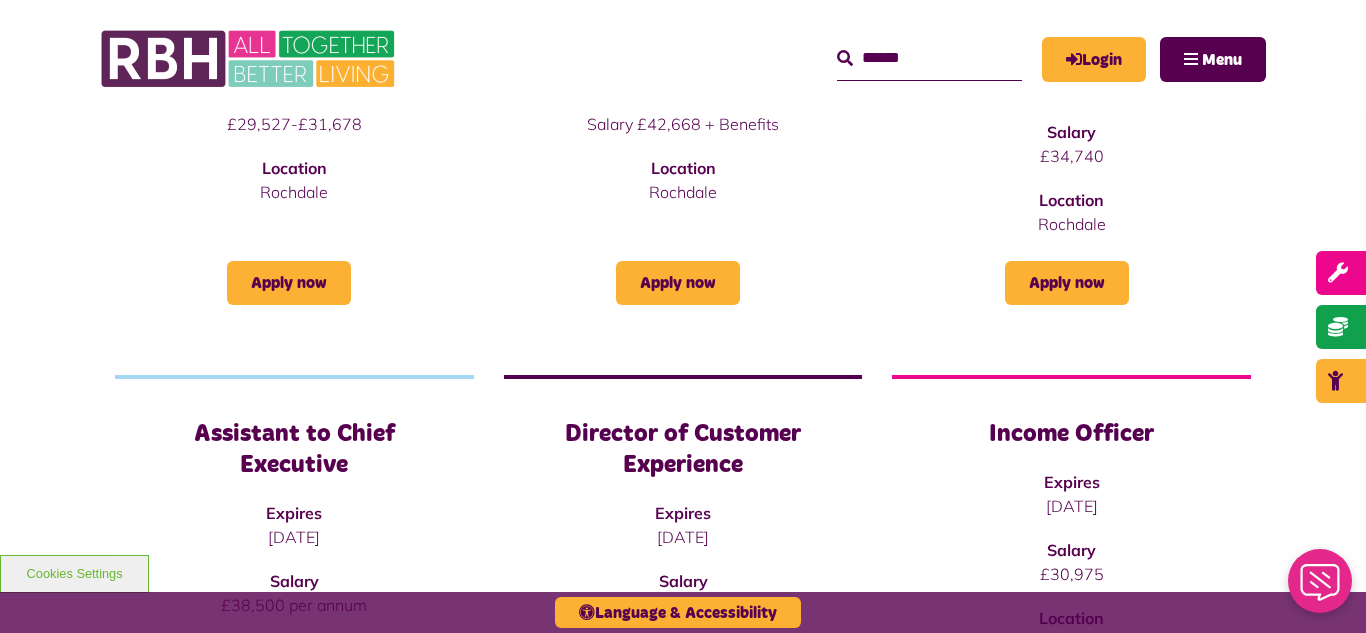 click on "Neighbourhood Housing Officer
Expires
11/07/2025
Salary
£29,527-£31,678
Location
Rochdale
Apply now
Customer Insight Analyst
Expires Salary" at bounding box center (683, 401) 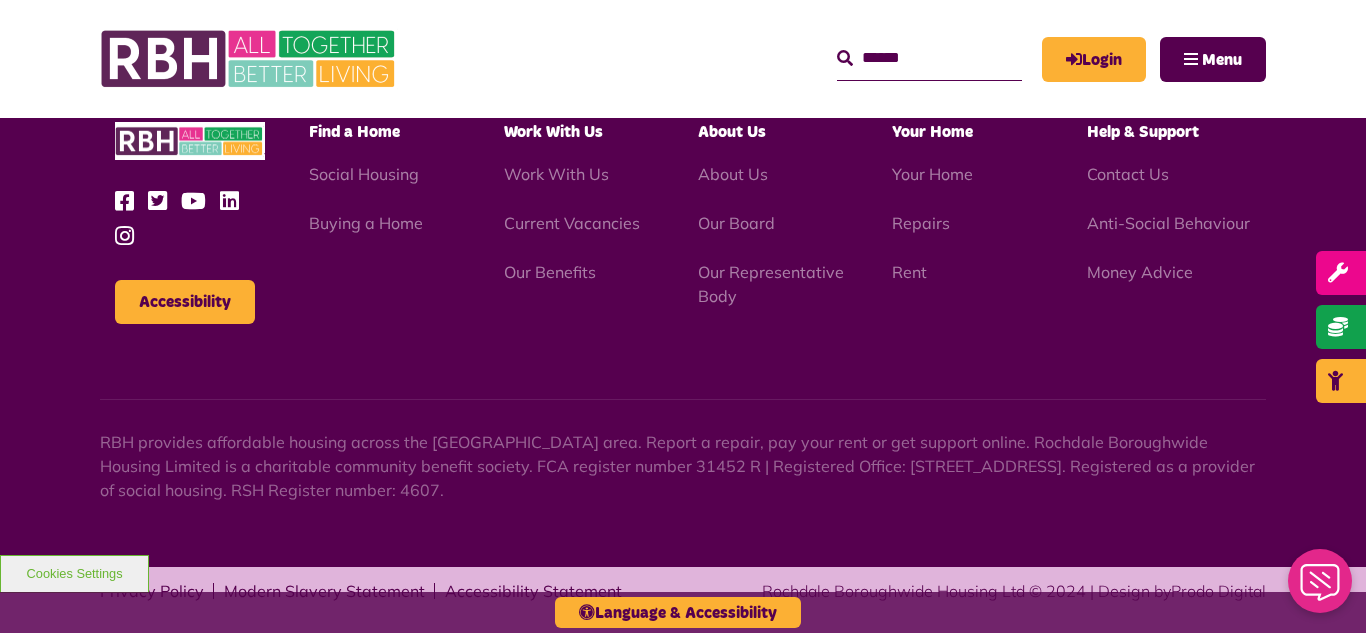 scroll, scrollTop: 2381, scrollLeft: 0, axis: vertical 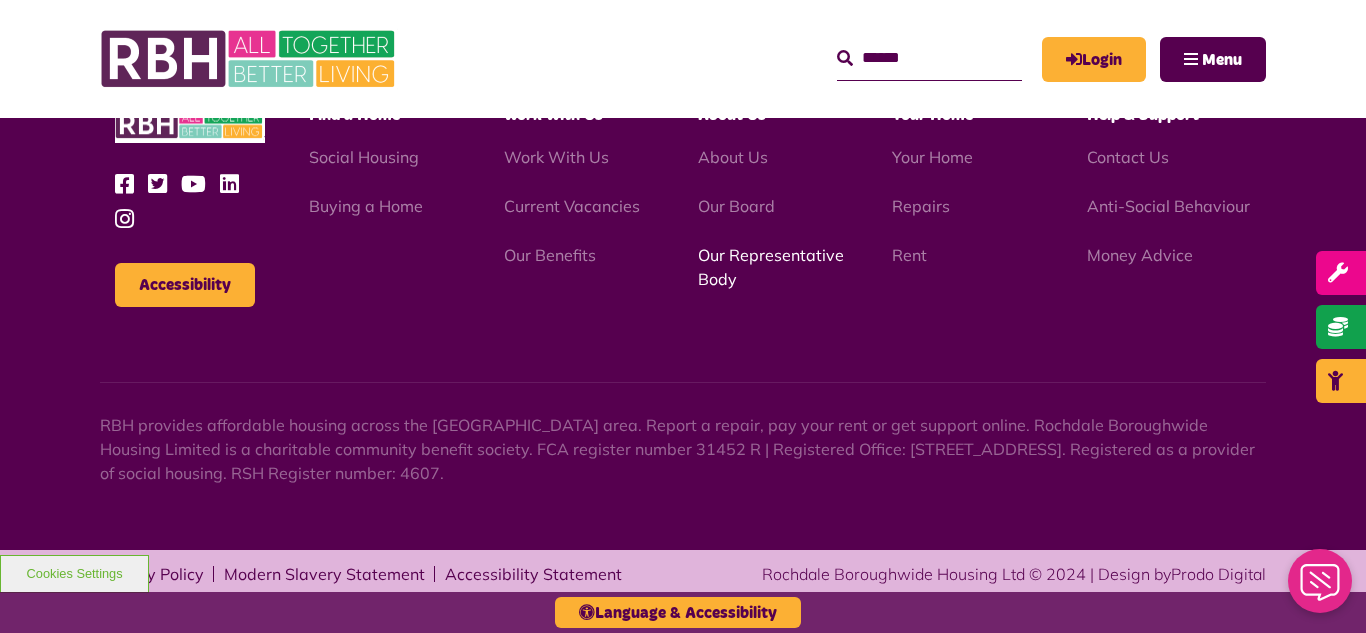 click on "Our Representative Body" at bounding box center (771, 267) 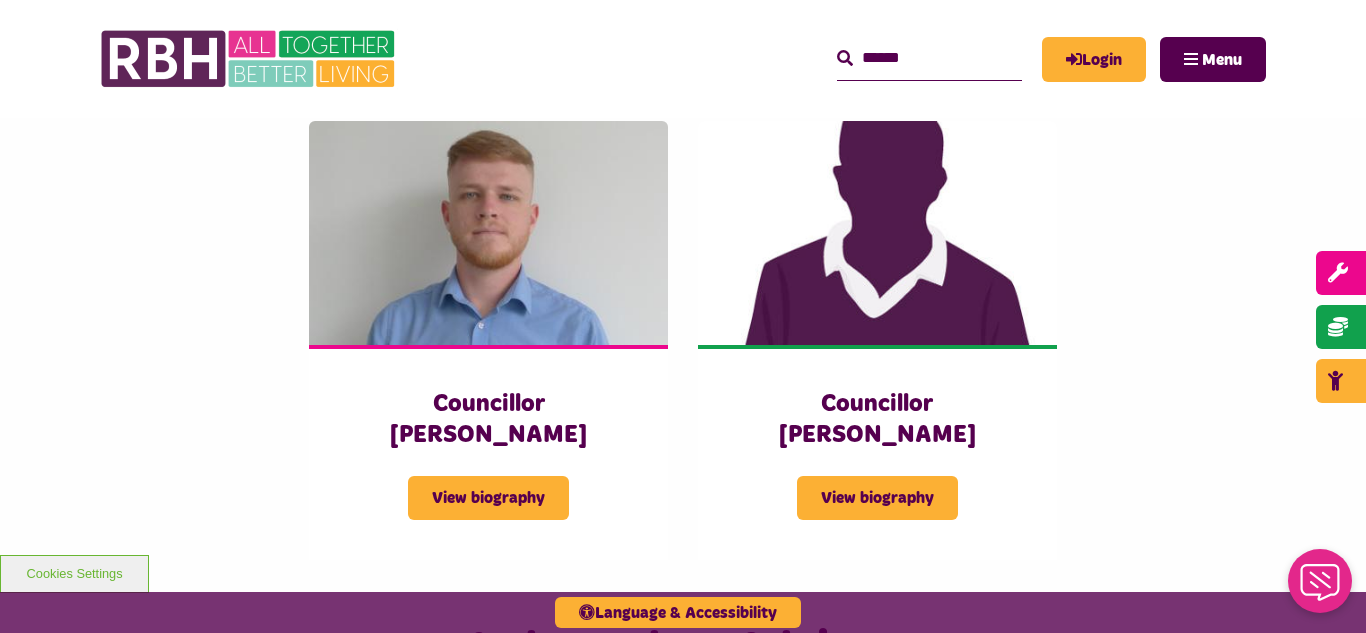 scroll, scrollTop: 4400, scrollLeft: 0, axis: vertical 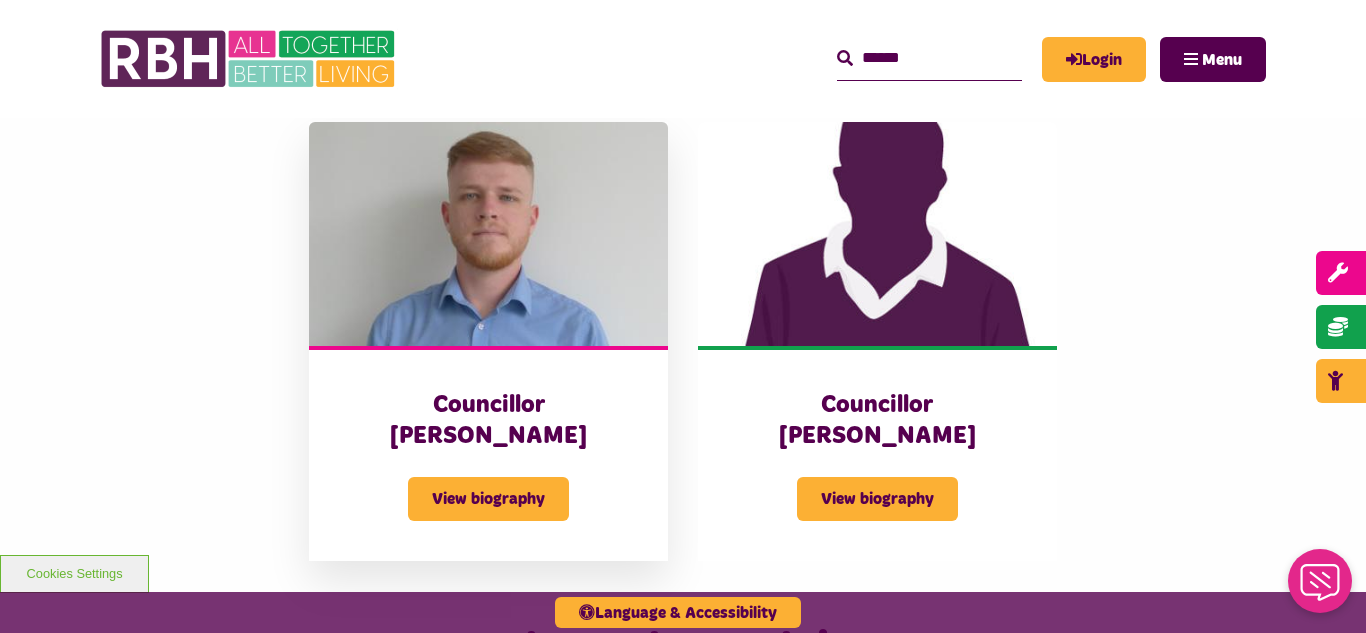 click at bounding box center (488, 234) 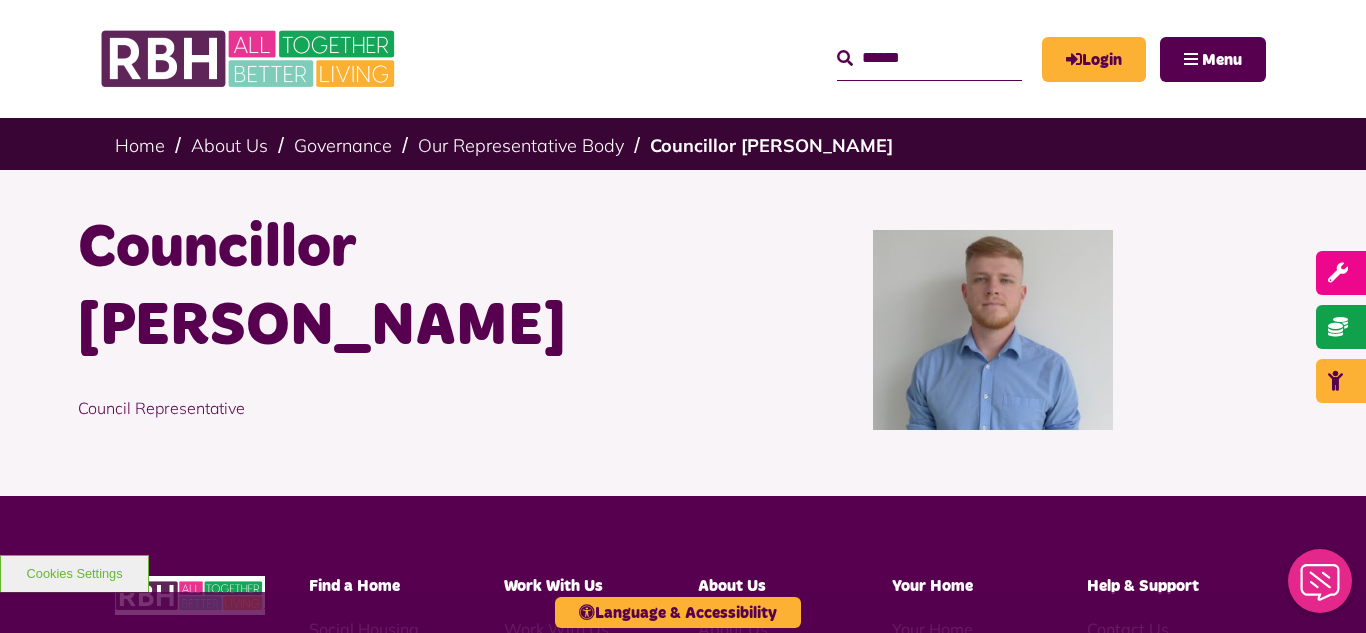 scroll, scrollTop: 0, scrollLeft: 0, axis: both 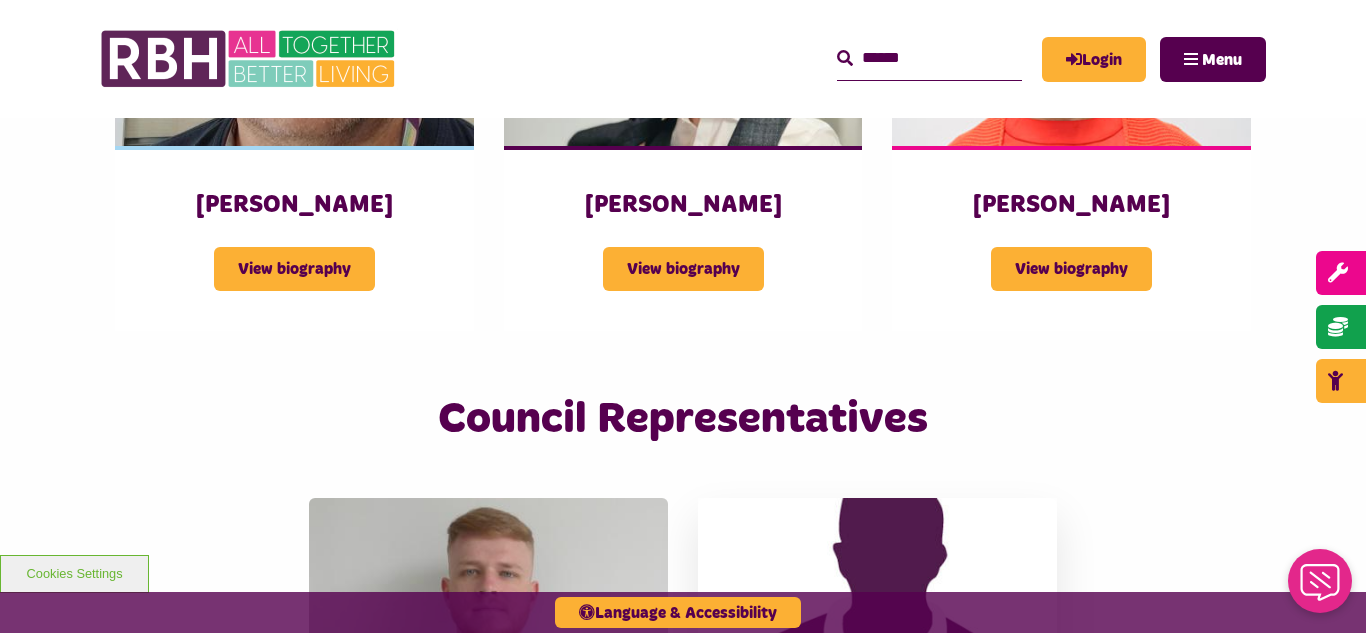 click at bounding box center [877, 610] 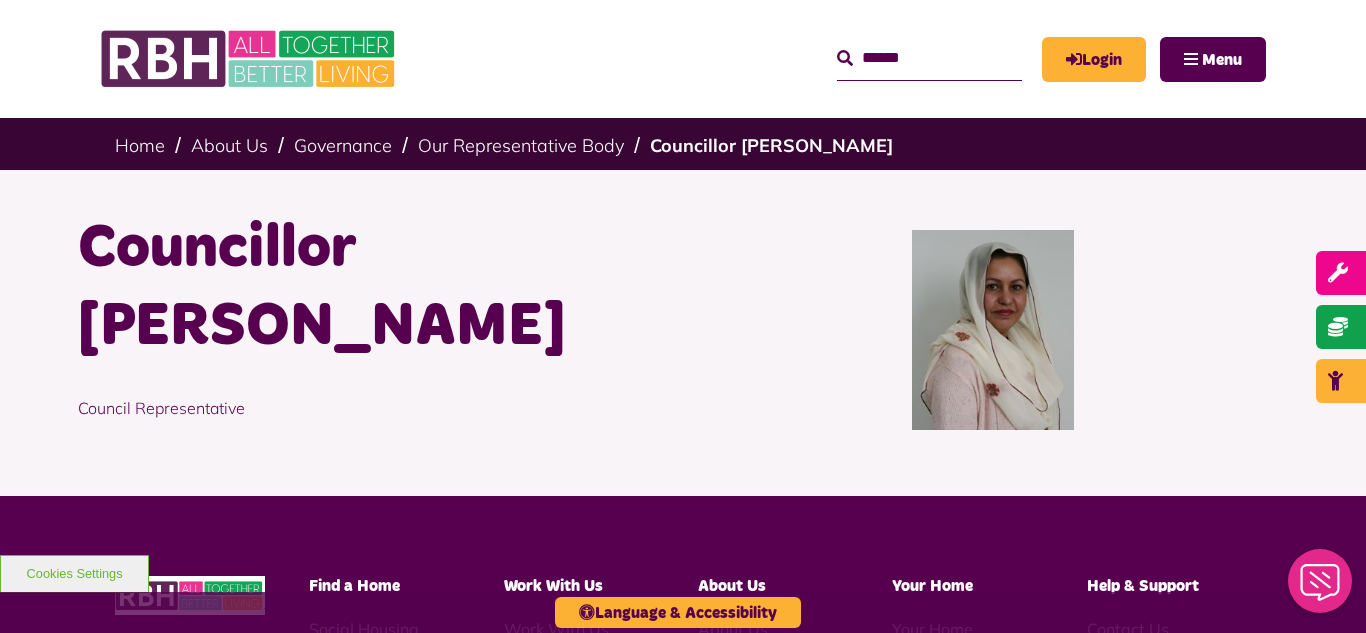 scroll, scrollTop: 0, scrollLeft: 0, axis: both 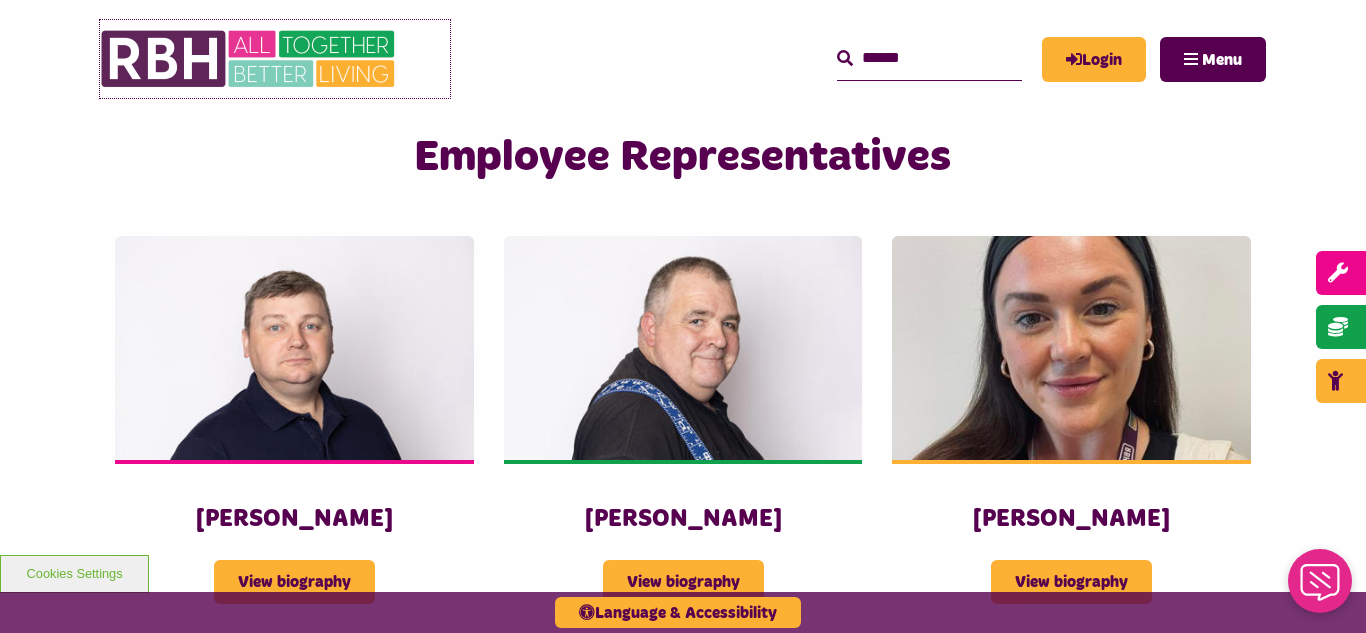 click at bounding box center [250, 59] 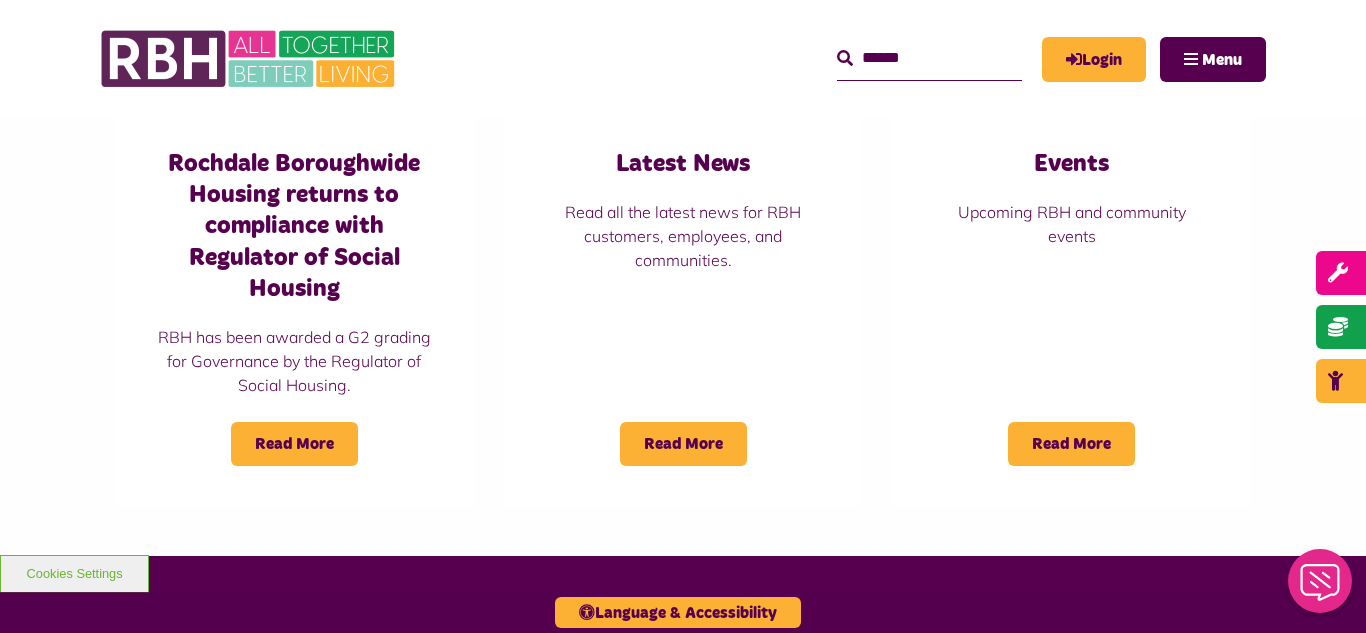 scroll, scrollTop: 1600, scrollLeft: 0, axis: vertical 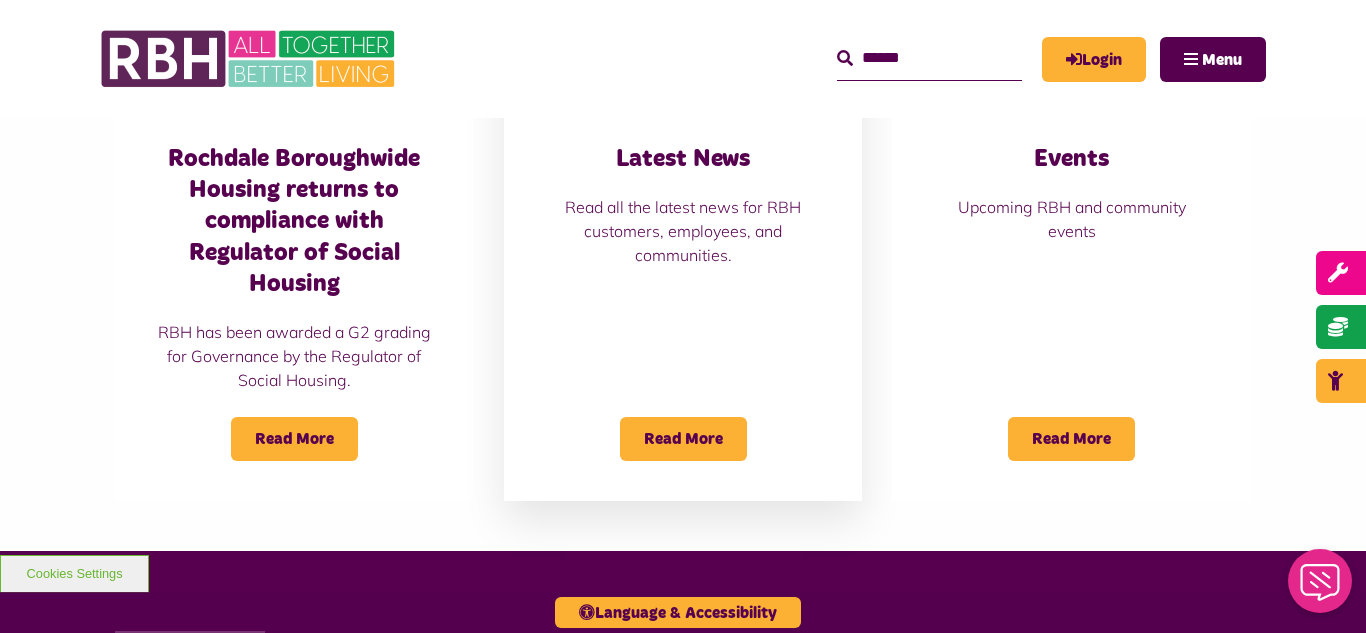 click on "Read all the latest news for RBH customers, employees, and communities." at bounding box center (683, 231) 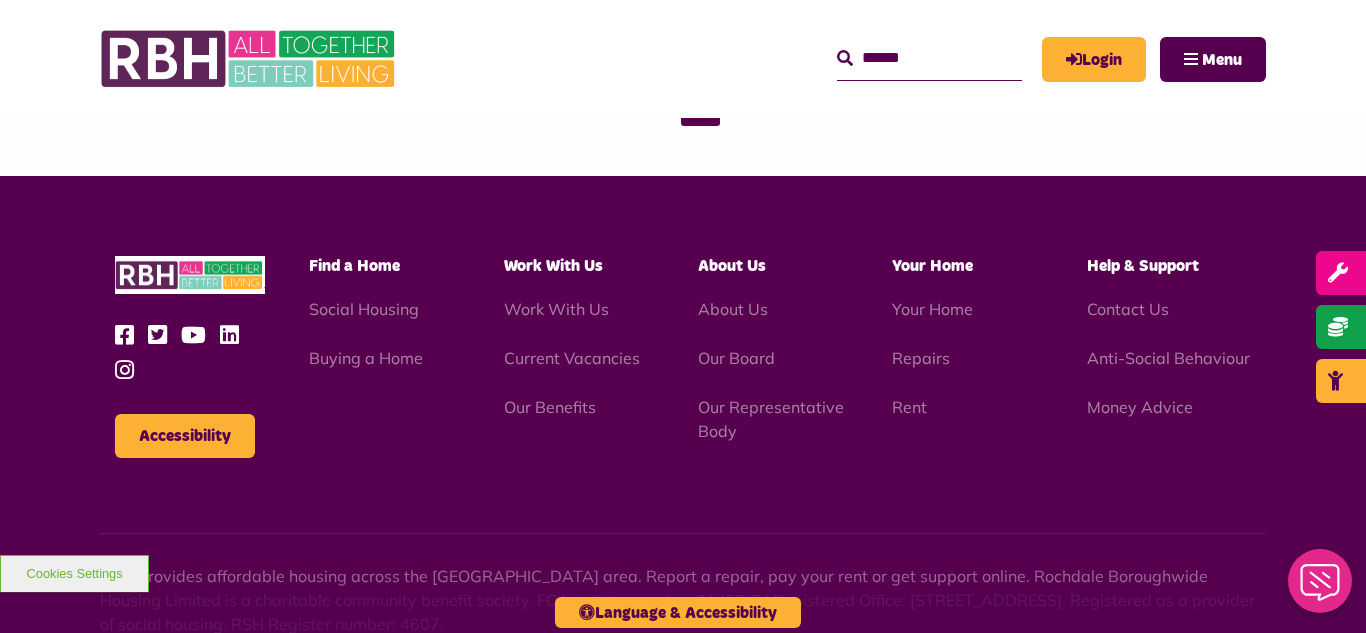 scroll, scrollTop: 1477, scrollLeft: 0, axis: vertical 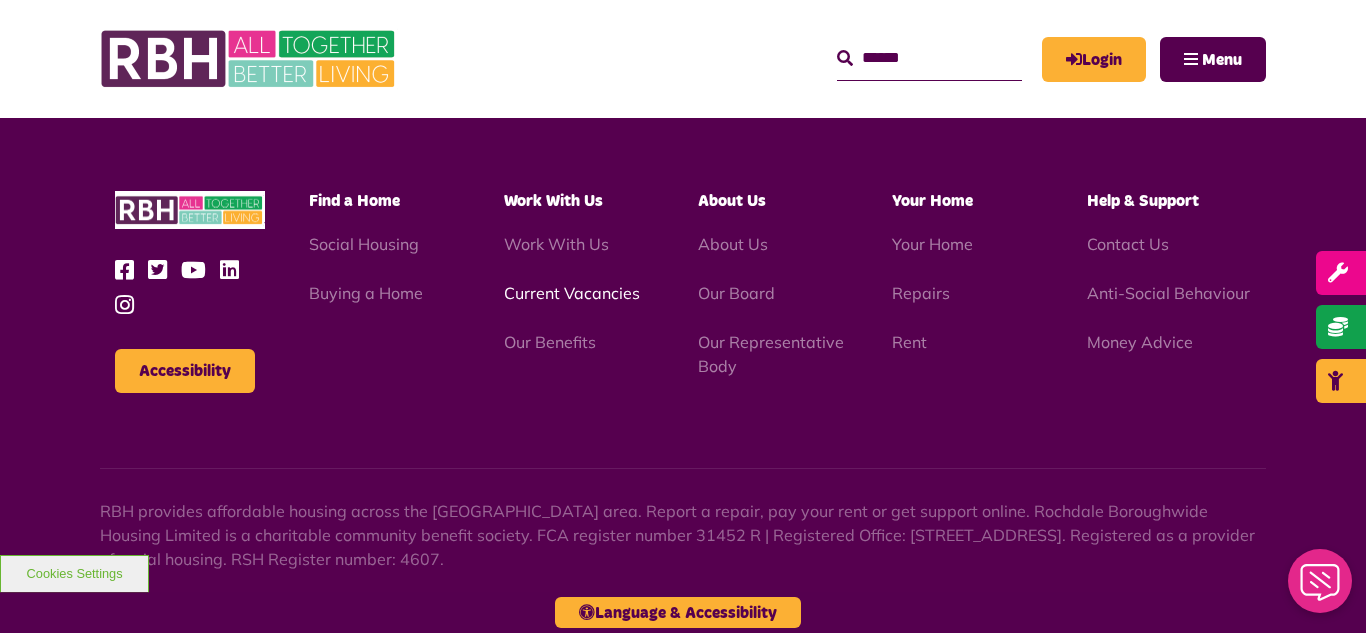 click on "Current Vacancies" at bounding box center [572, 293] 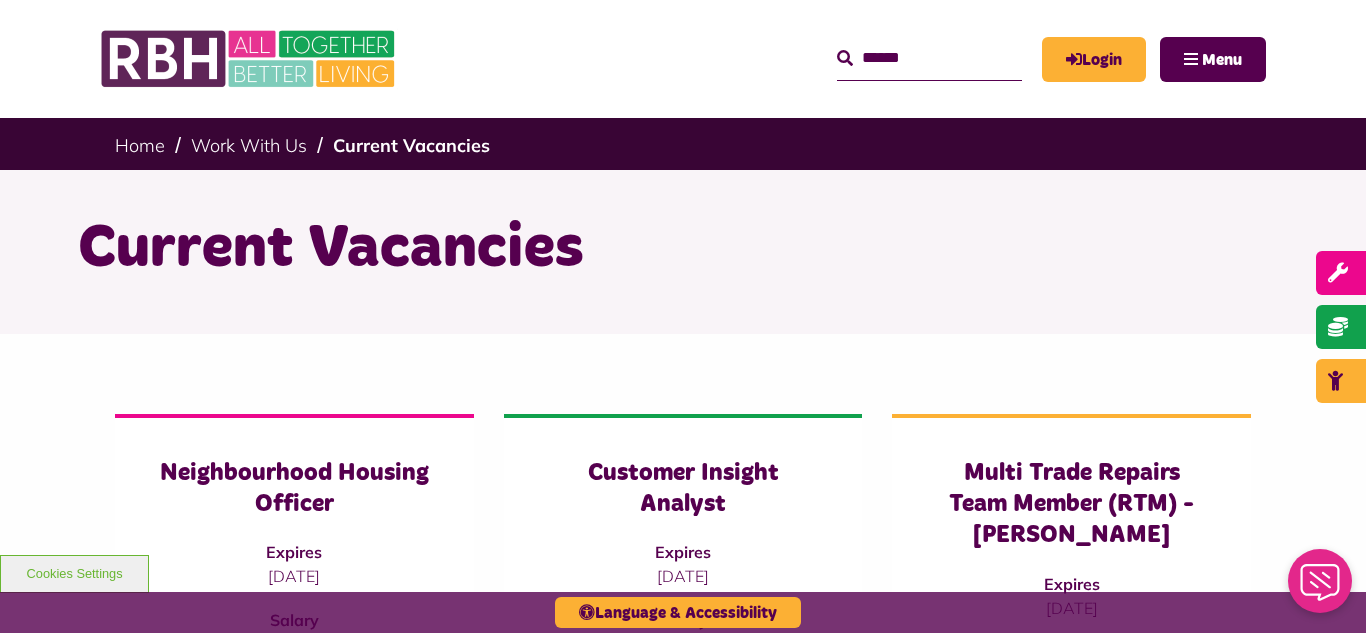 scroll, scrollTop: 0, scrollLeft: 0, axis: both 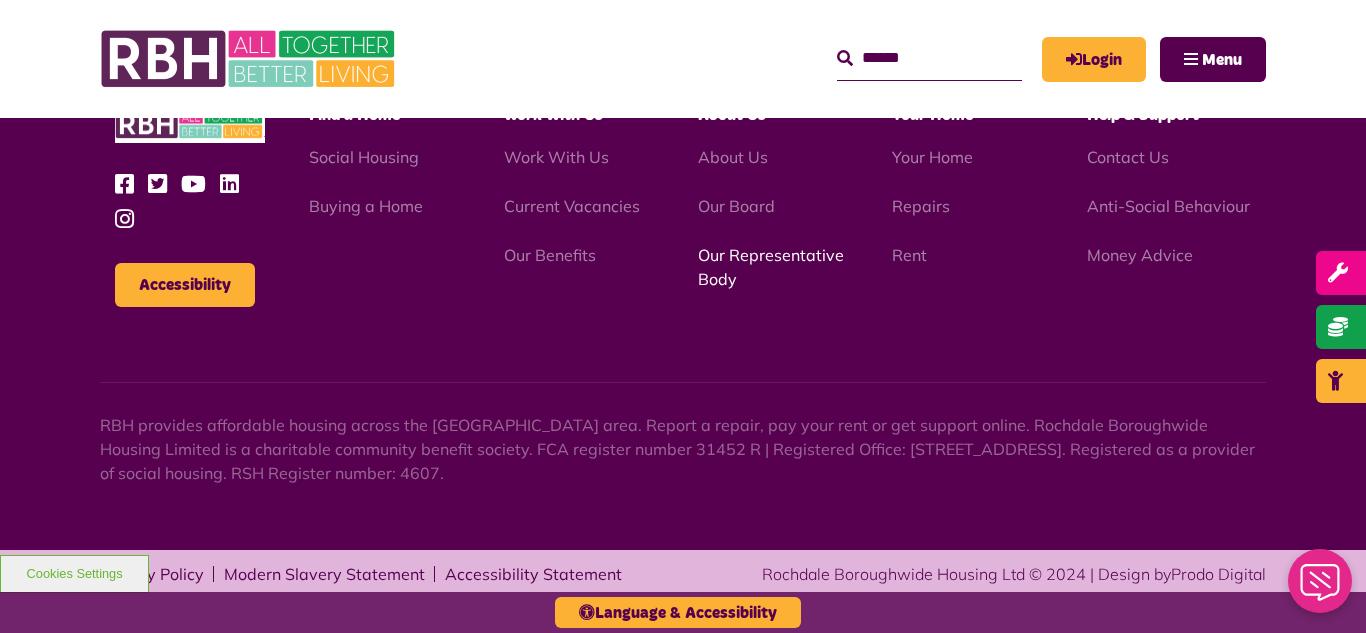 click on "Our Representative Body" at bounding box center [771, 267] 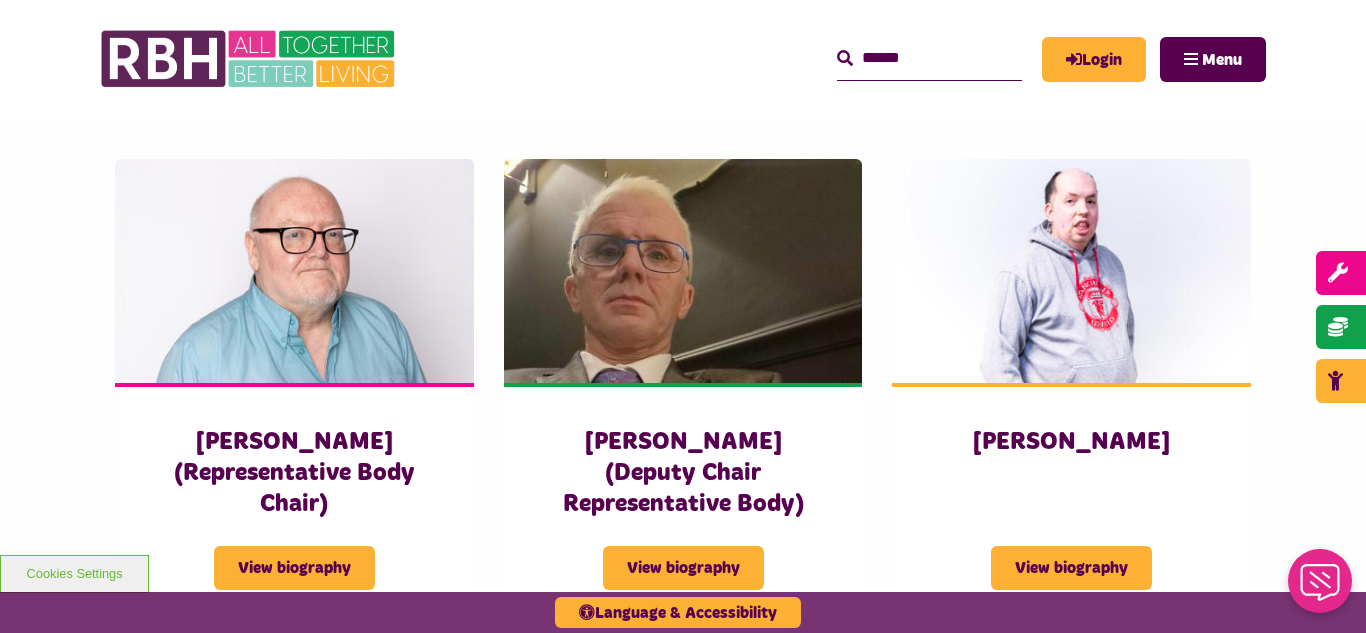 scroll, scrollTop: 1400, scrollLeft: 0, axis: vertical 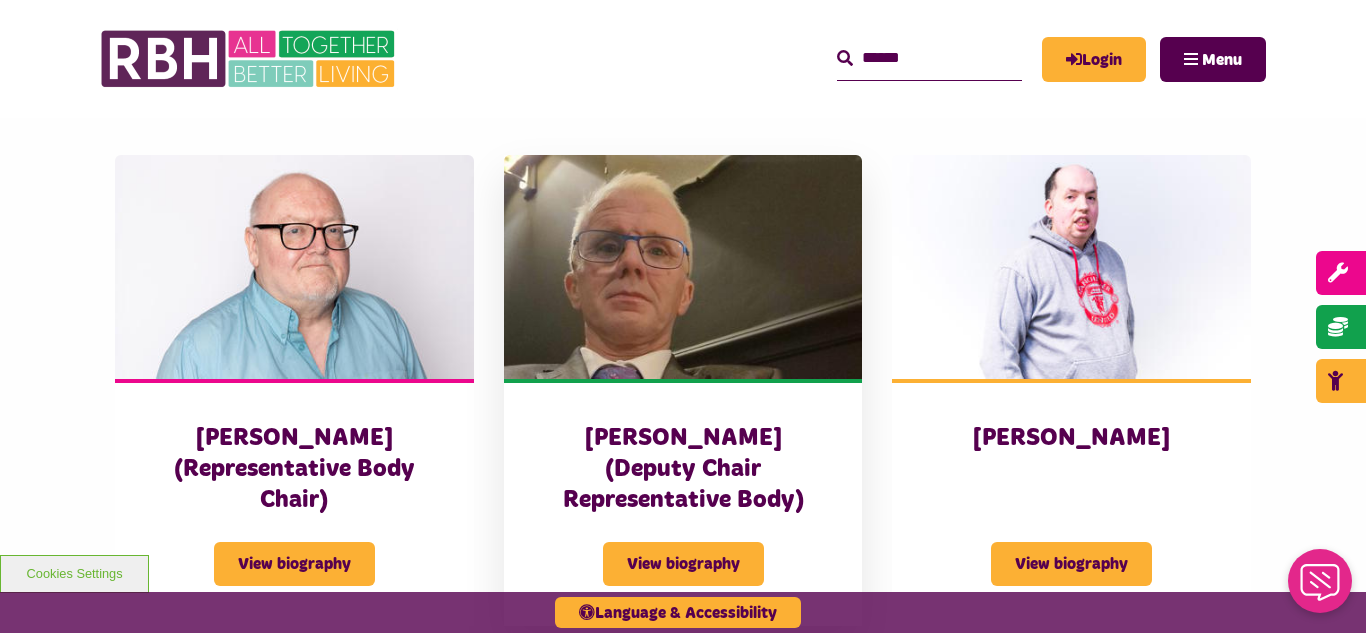 click at bounding box center (683, 267) 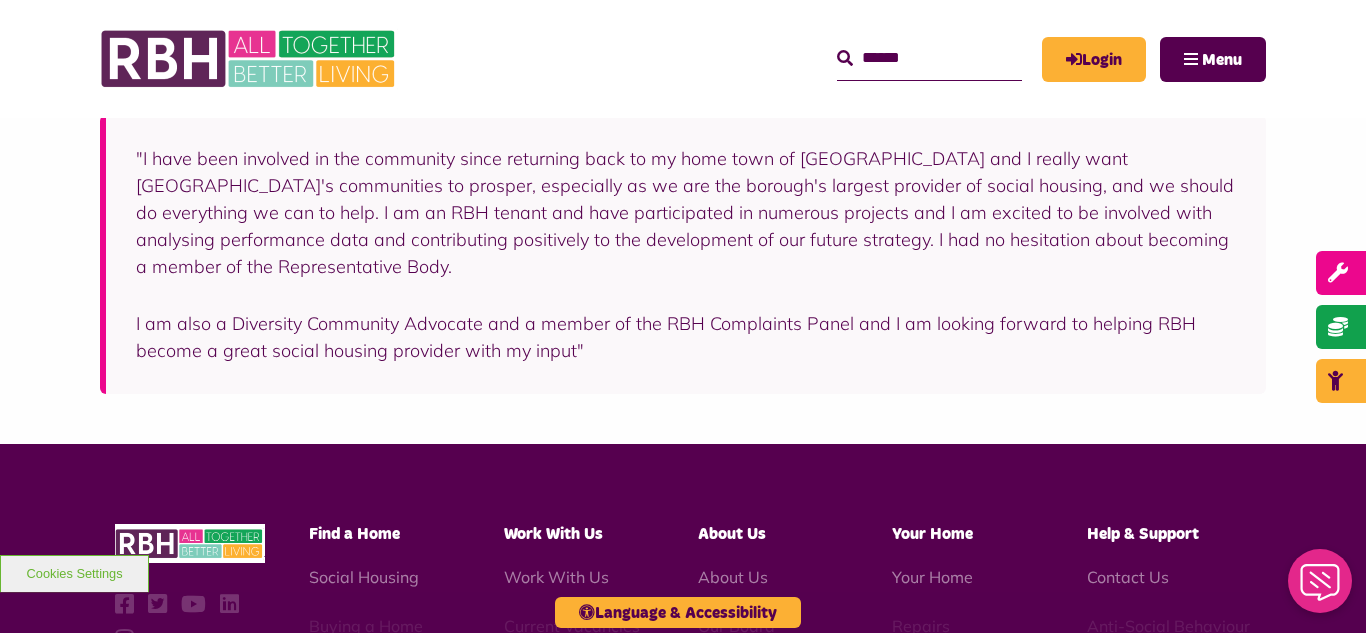 scroll, scrollTop: 560, scrollLeft: 0, axis: vertical 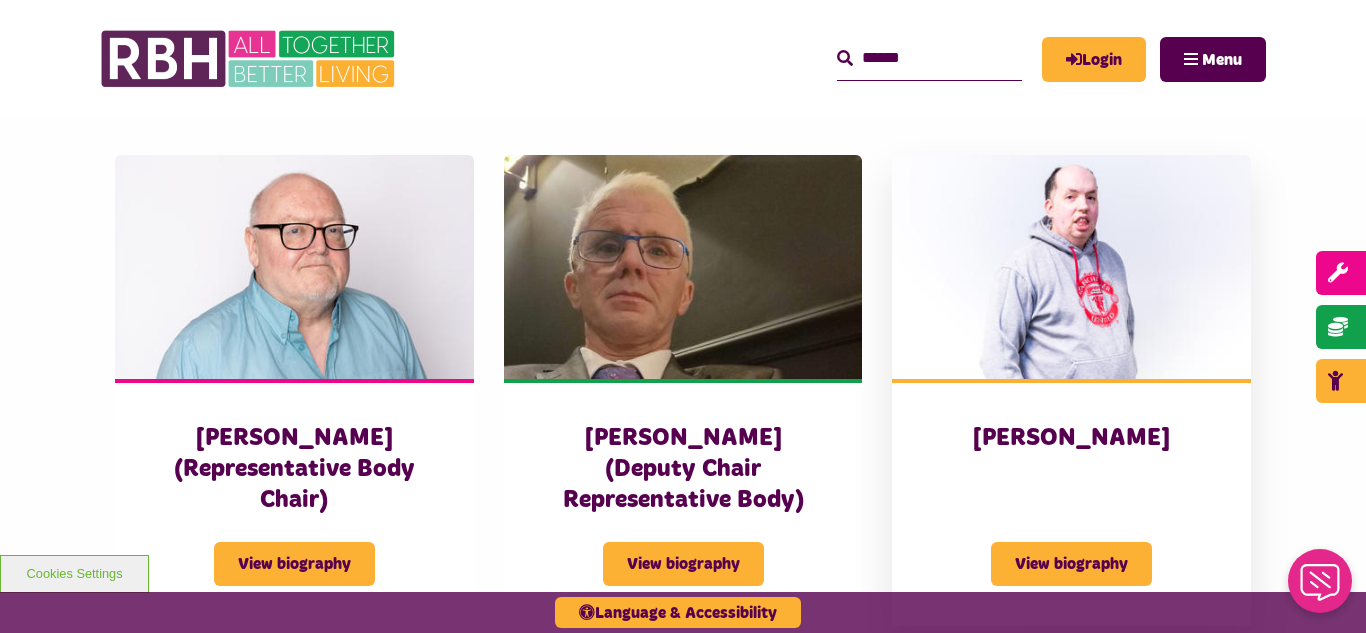 click at bounding box center [1071, 267] 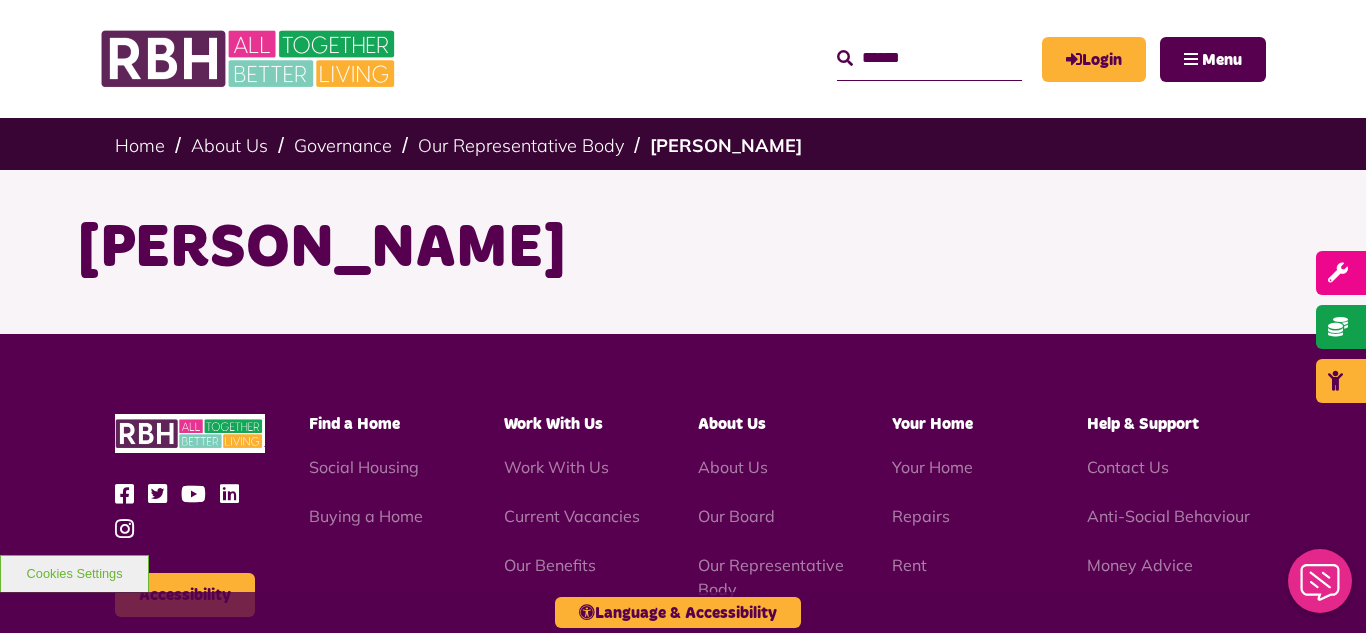 scroll, scrollTop: 0, scrollLeft: 0, axis: both 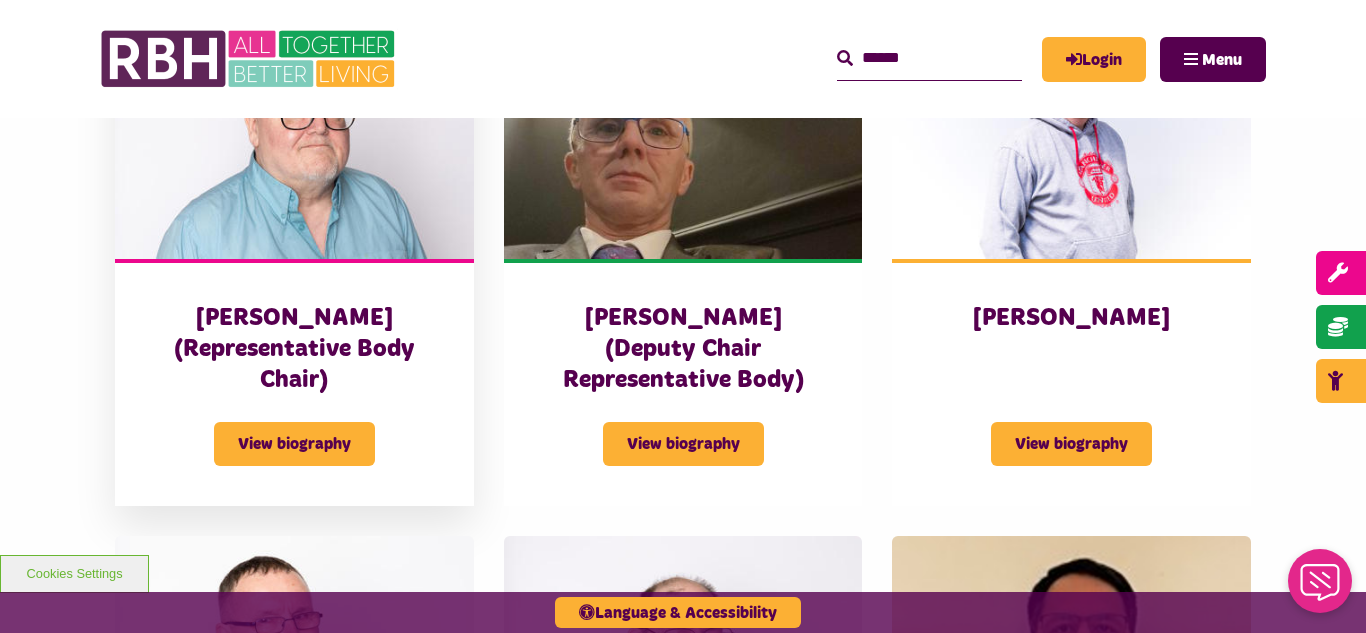 click at bounding box center [294, 147] 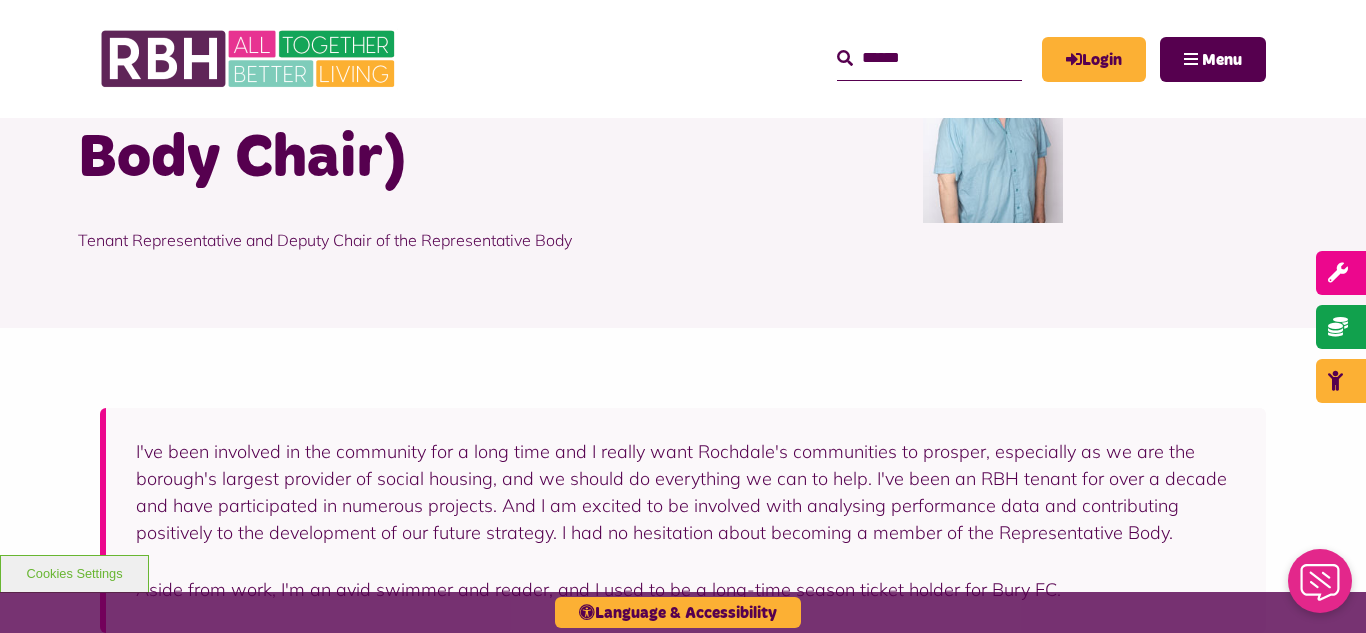 scroll, scrollTop: 400, scrollLeft: 0, axis: vertical 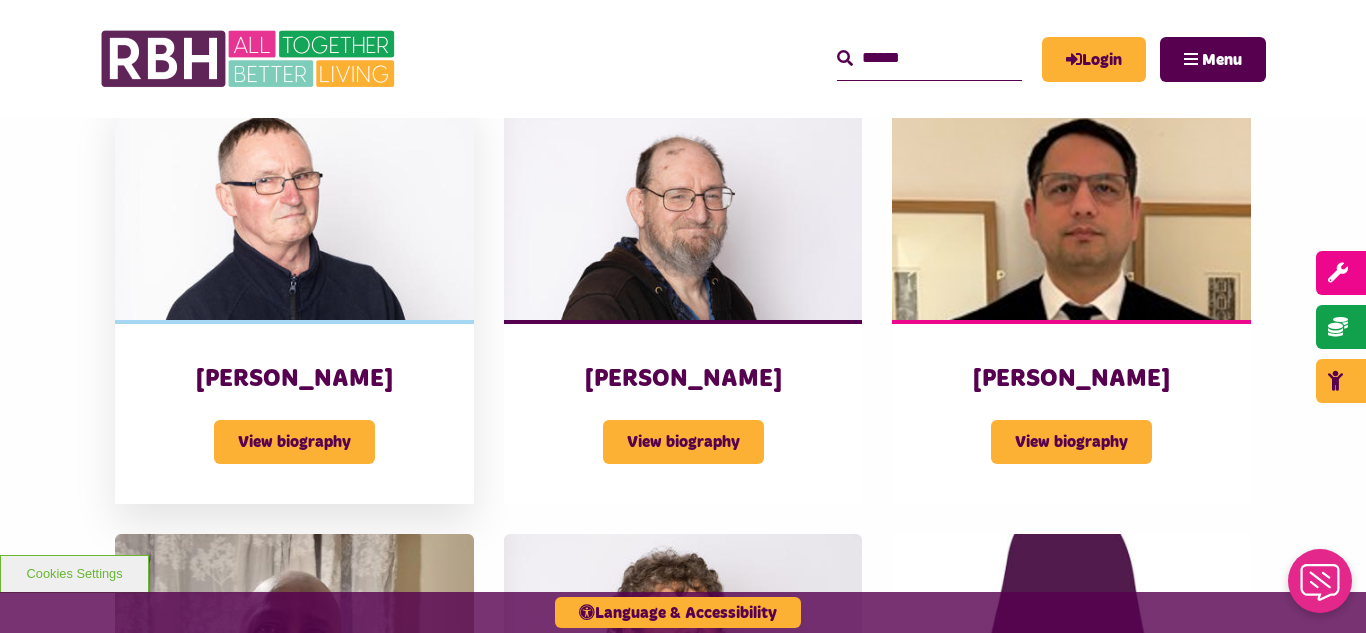 click at bounding box center (294, 208) 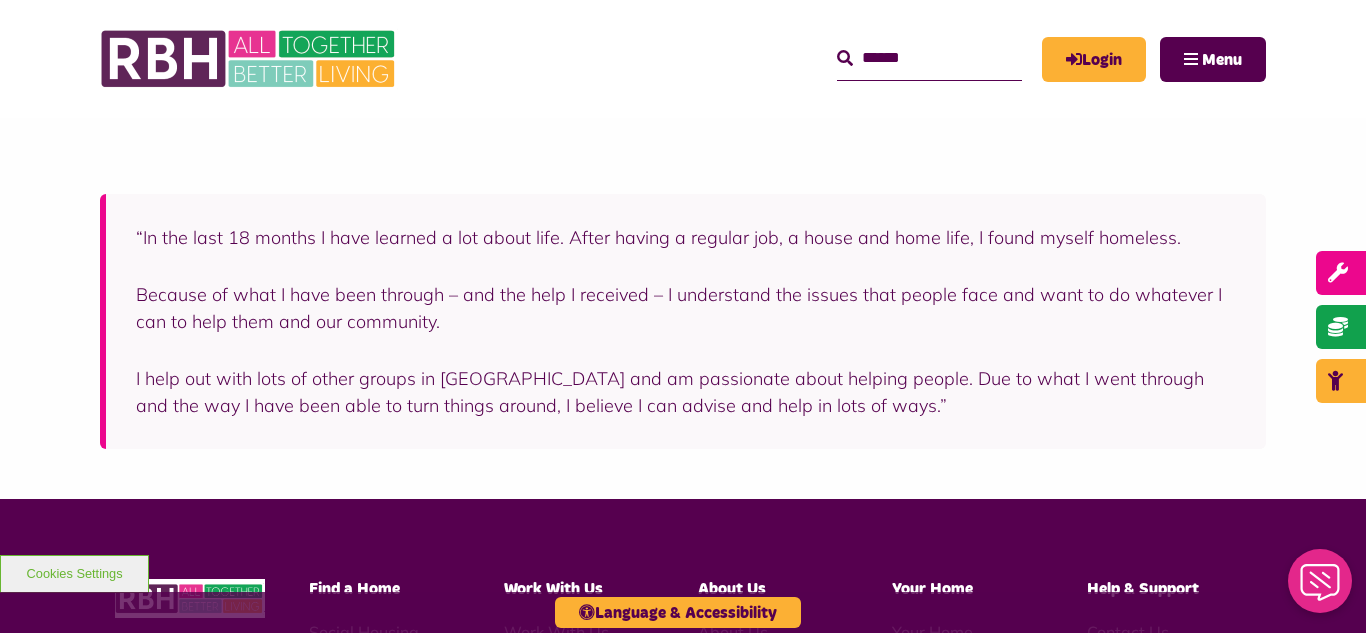 scroll, scrollTop: 360, scrollLeft: 0, axis: vertical 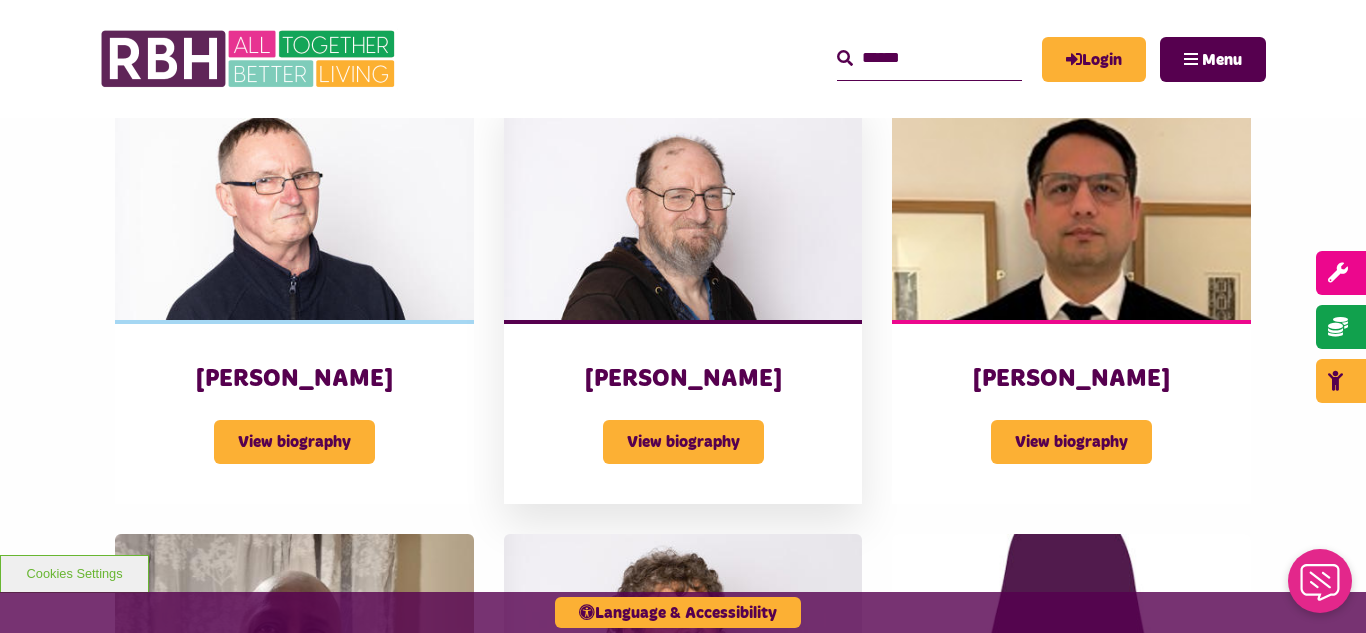 click at bounding box center (683, 208) 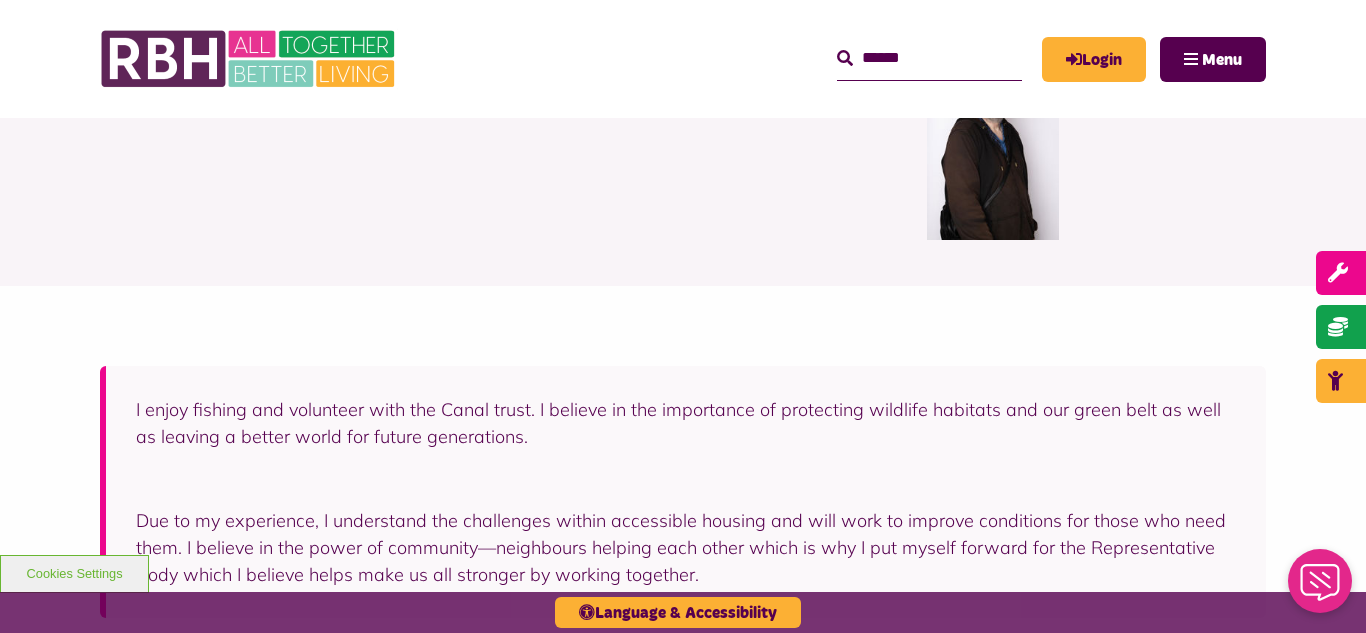 scroll, scrollTop: 320, scrollLeft: 0, axis: vertical 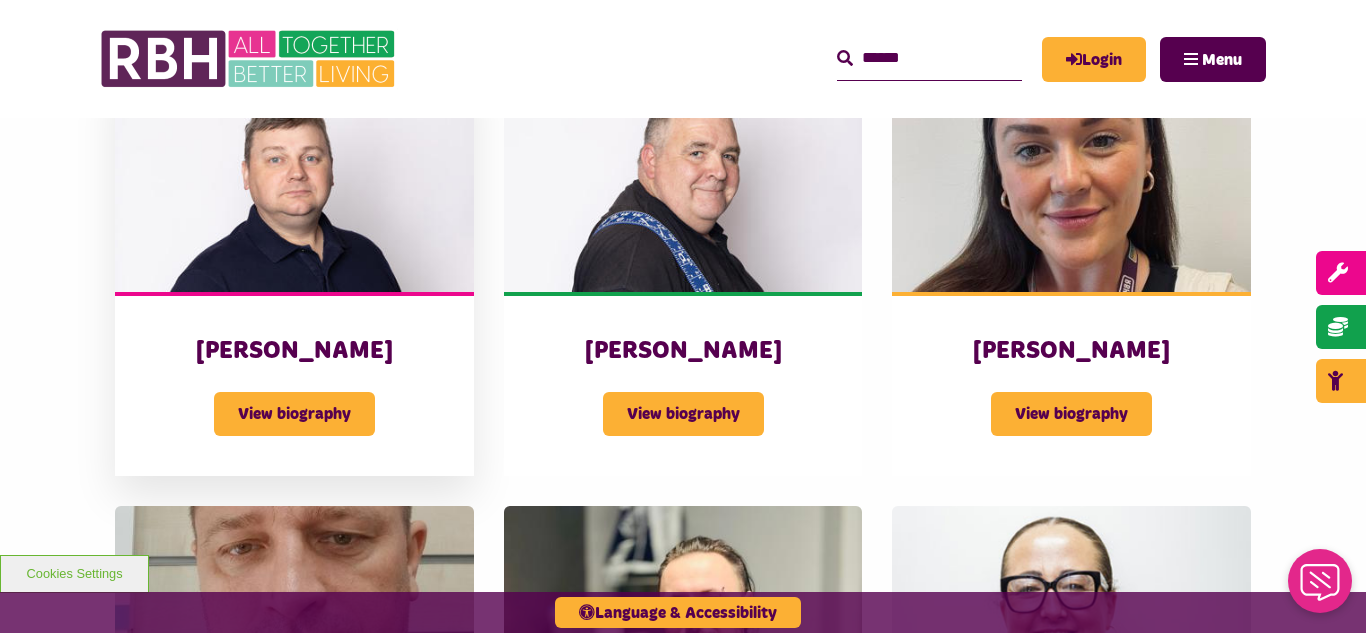 click at bounding box center (294, 180) 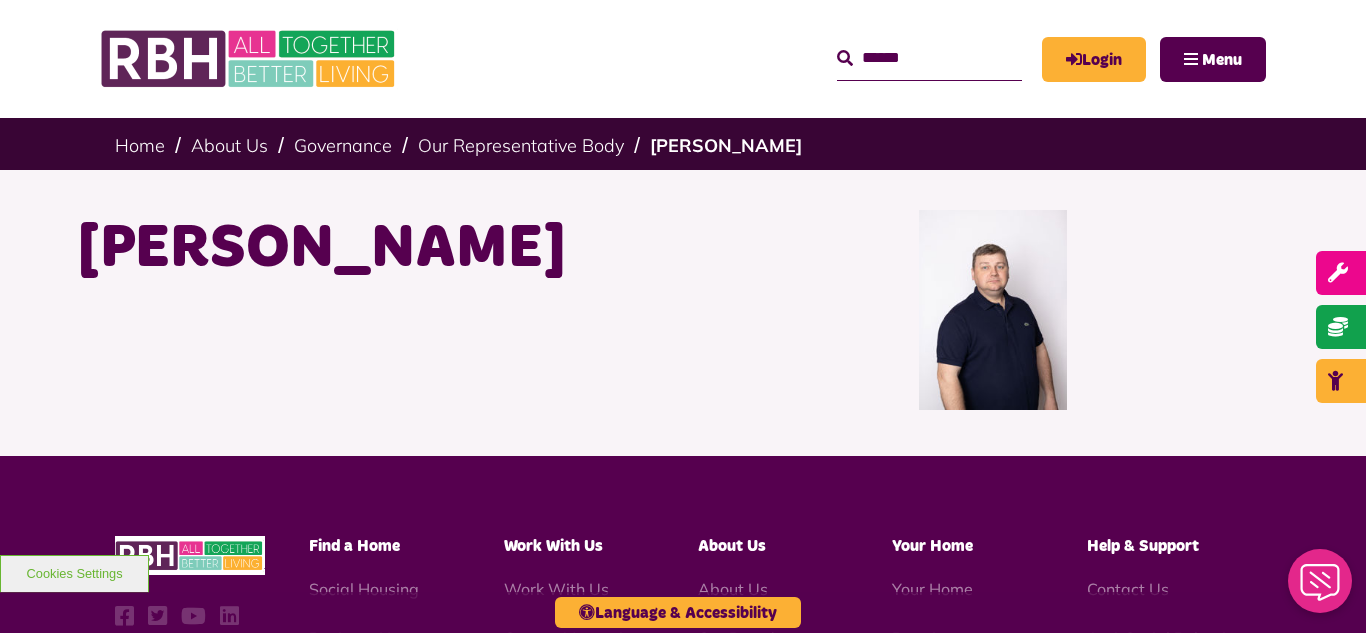 scroll, scrollTop: 0, scrollLeft: 0, axis: both 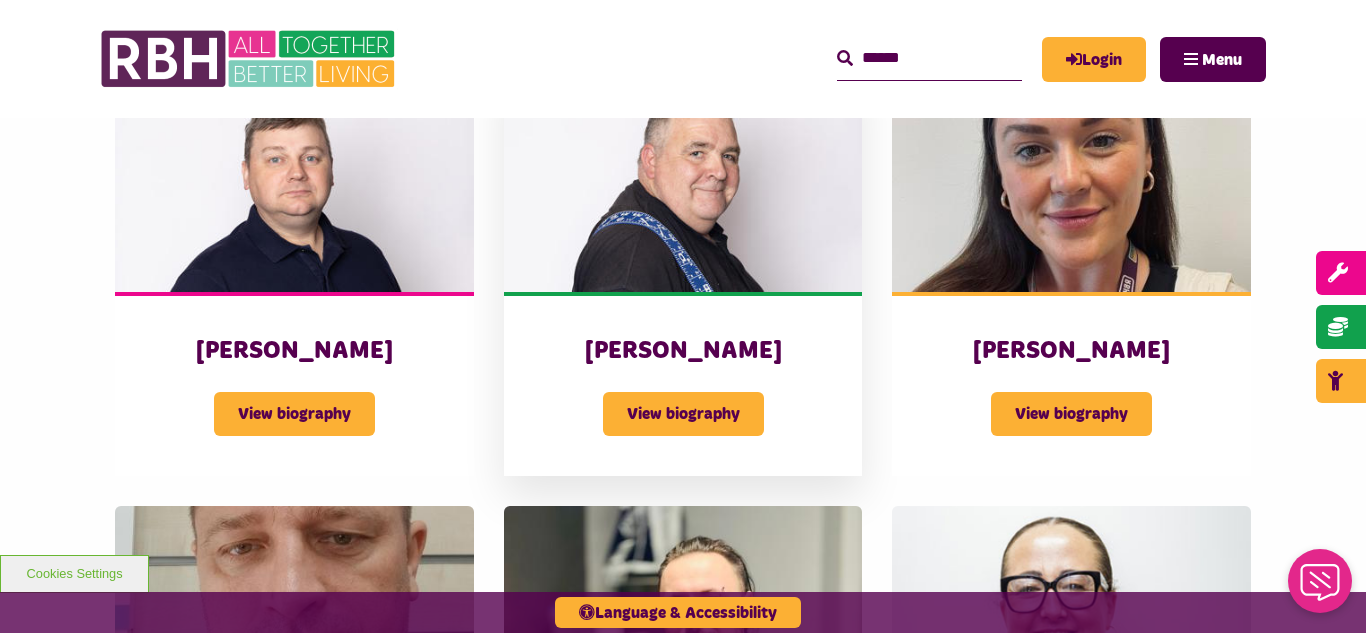 click at bounding box center [683, 180] 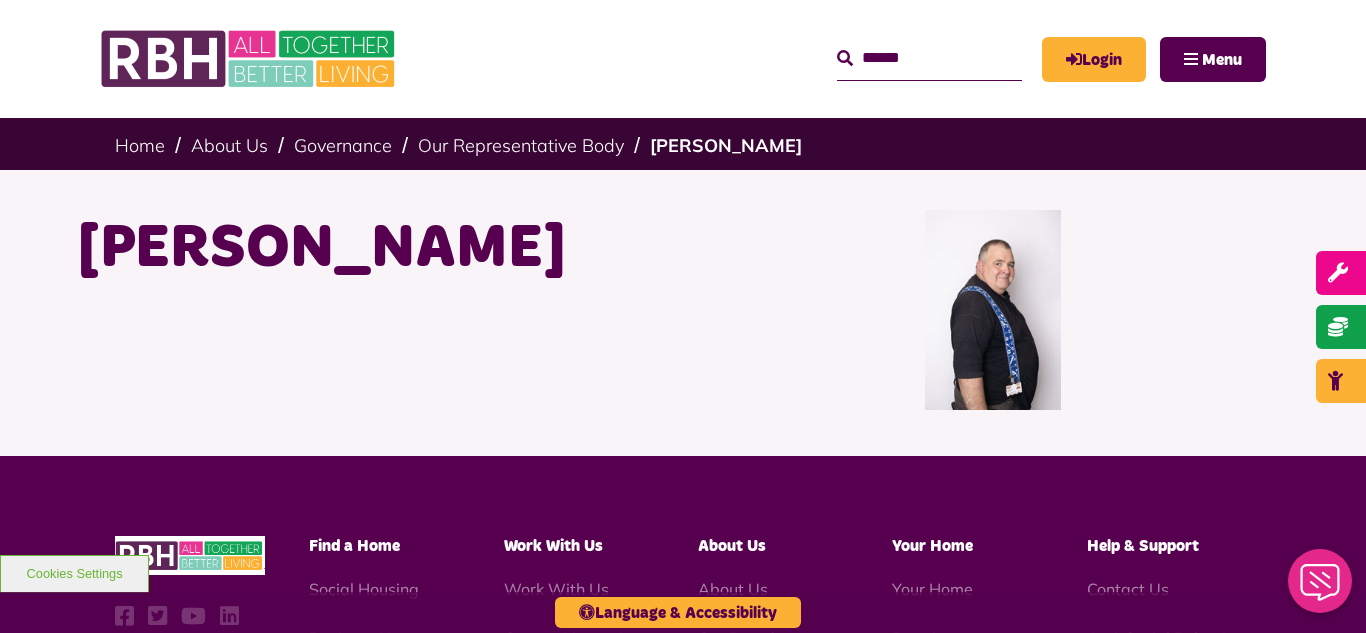 scroll, scrollTop: 0, scrollLeft: 0, axis: both 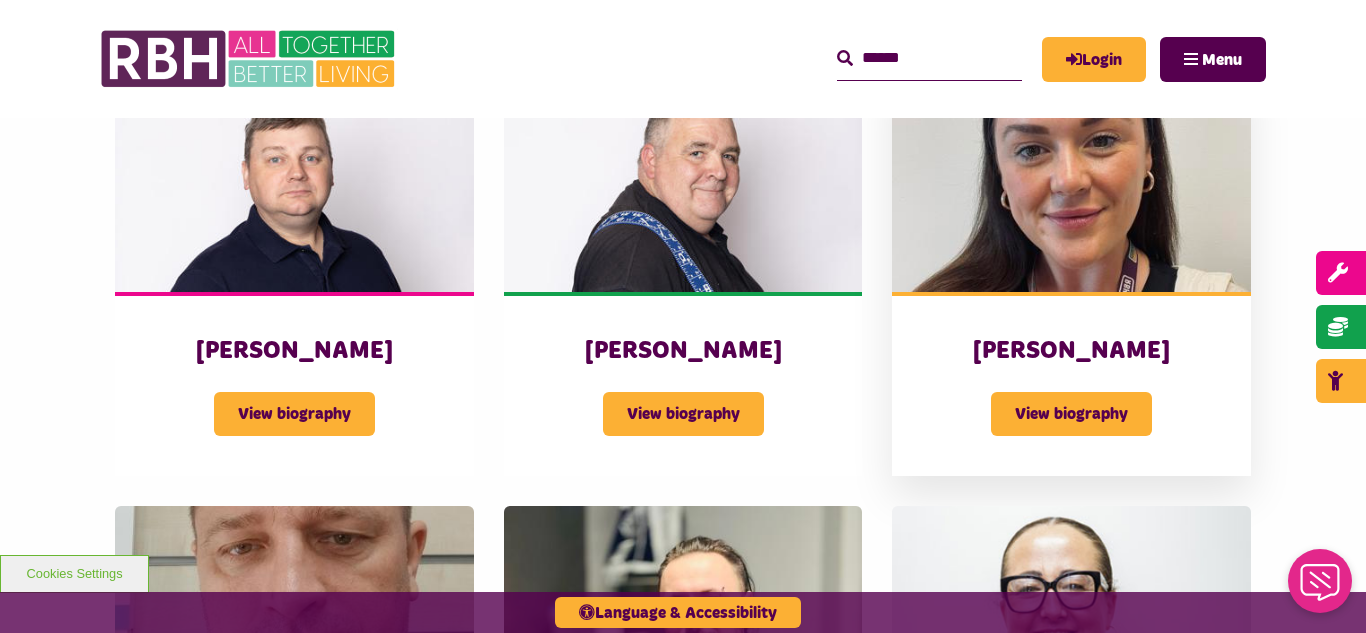click at bounding box center (1071, 180) 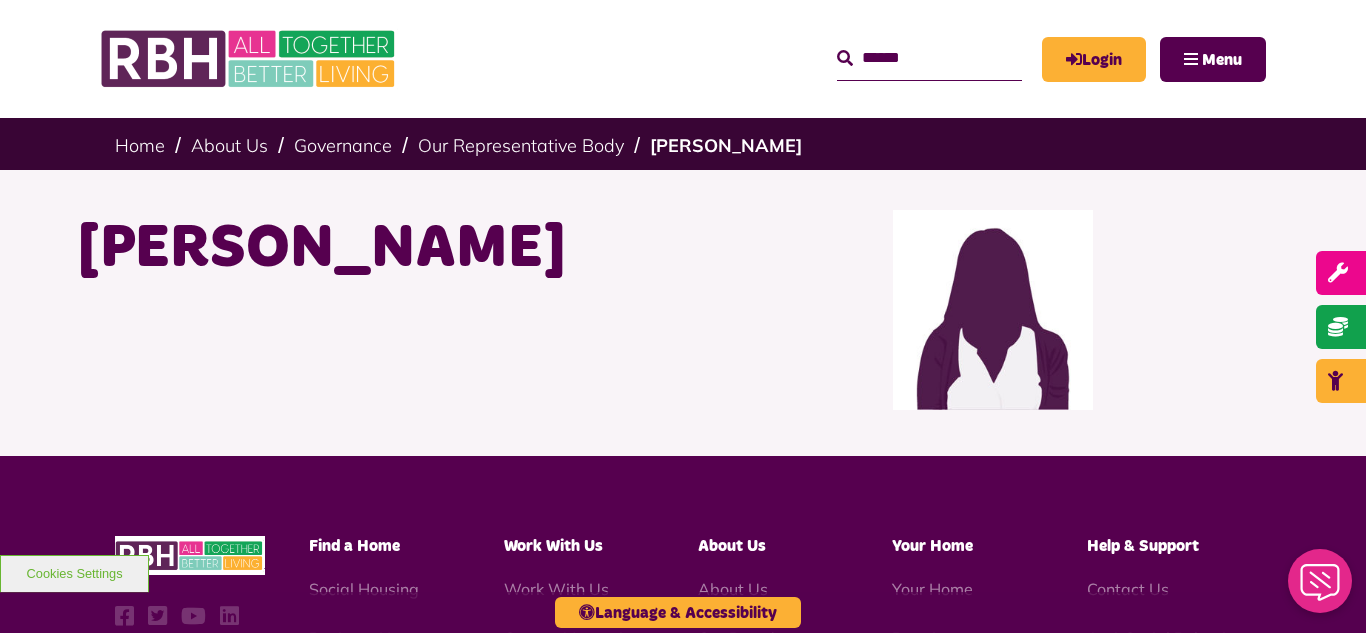 scroll, scrollTop: 0, scrollLeft: 0, axis: both 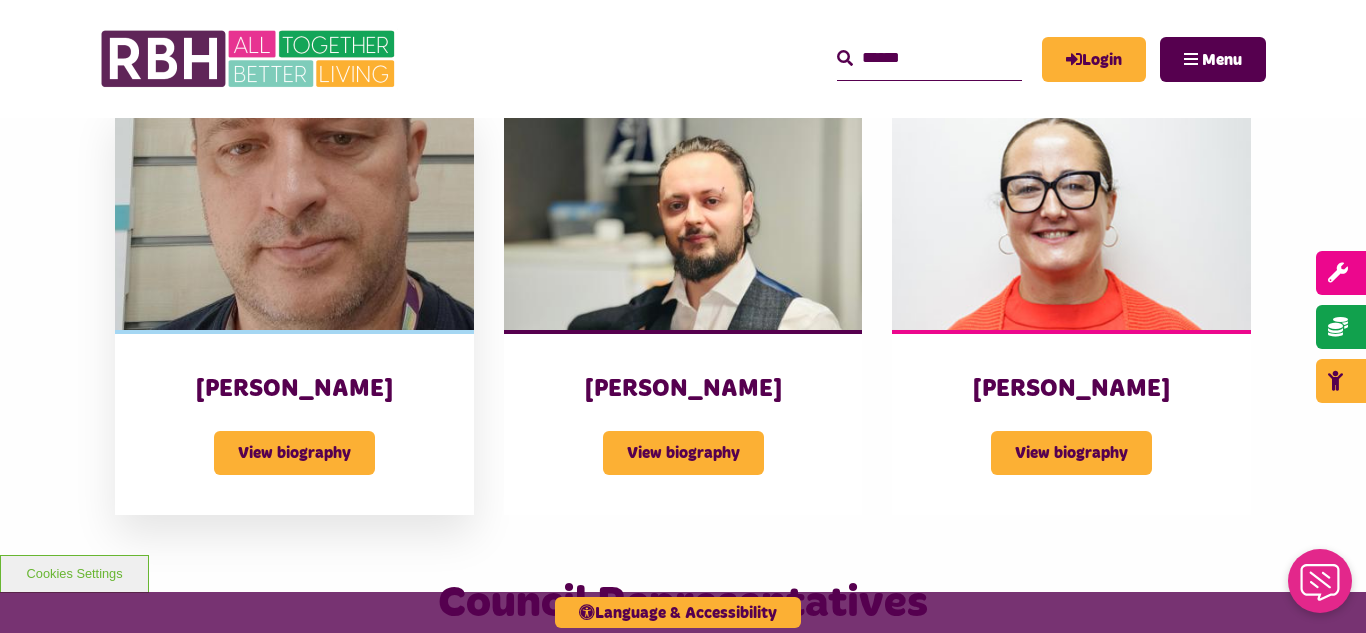 click at bounding box center [294, 218] 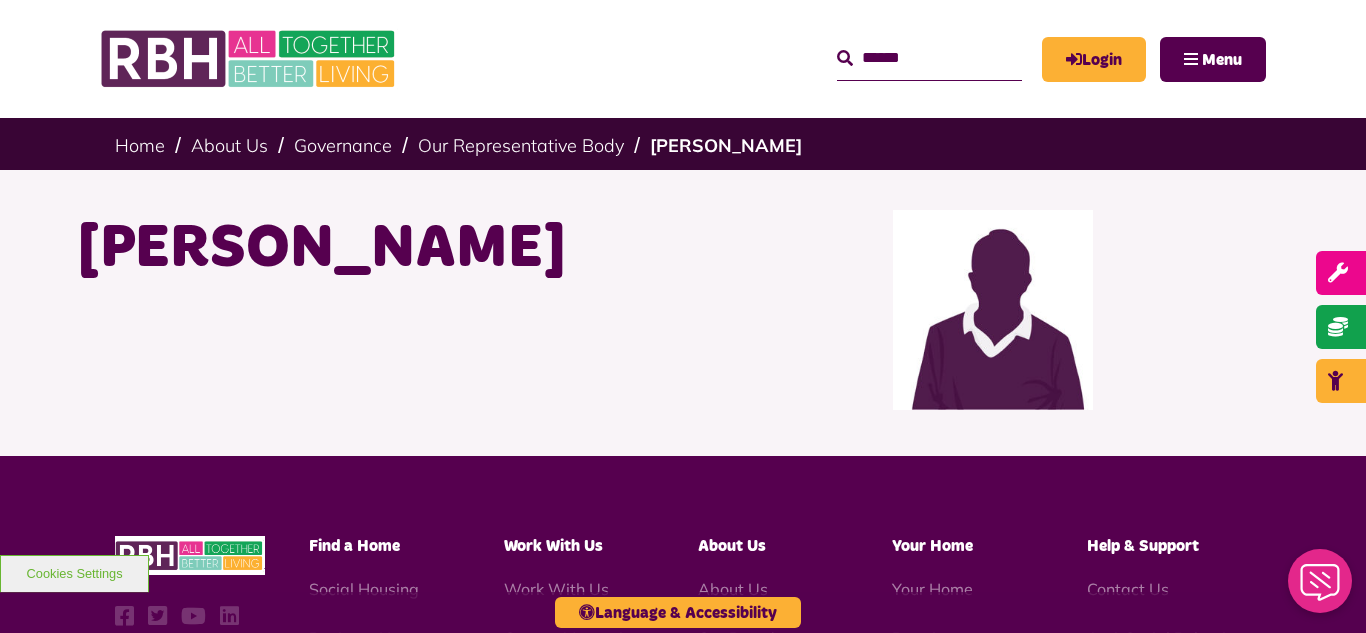 scroll, scrollTop: 0, scrollLeft: 0, axis: both 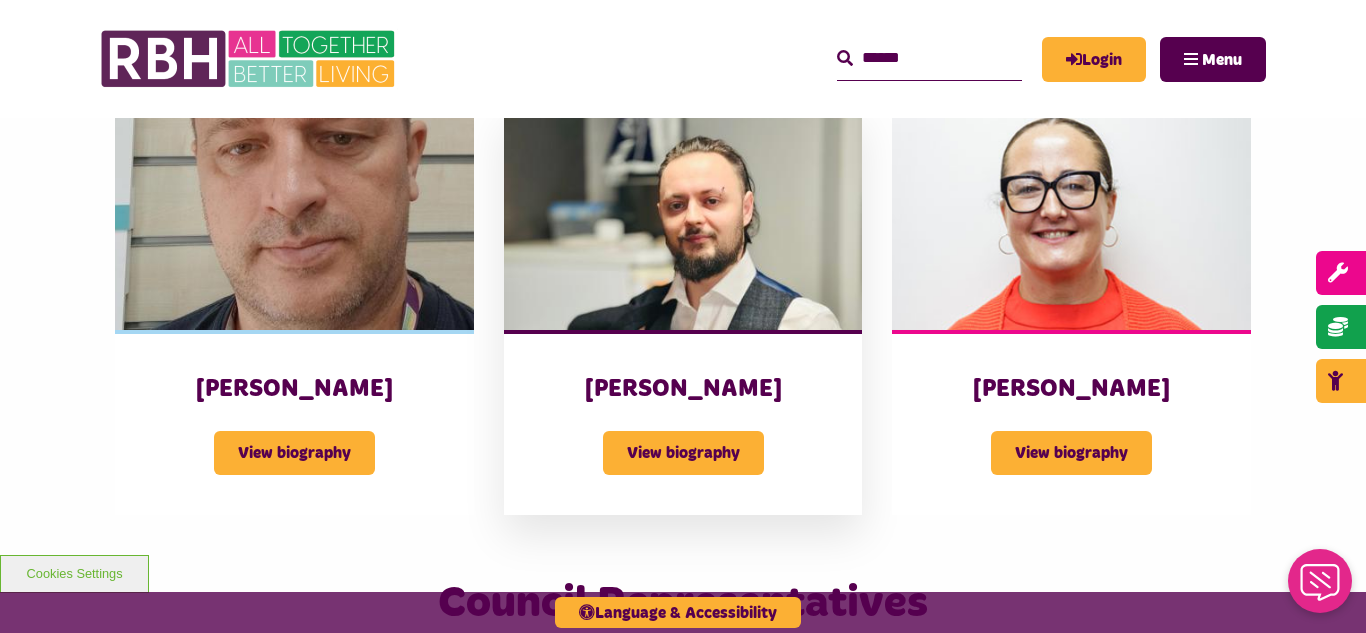 click at bounding box center (683, 218) 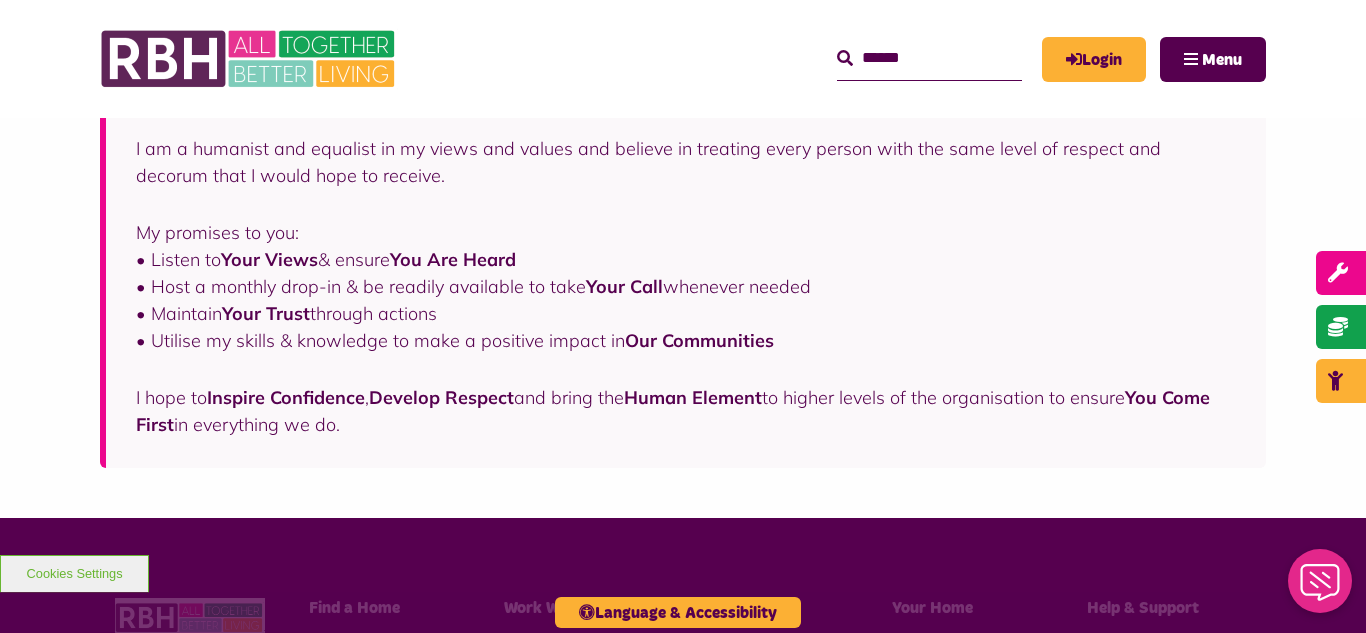 scroll, scrollTop: 560, scrollLeft: 0, axis: vertical 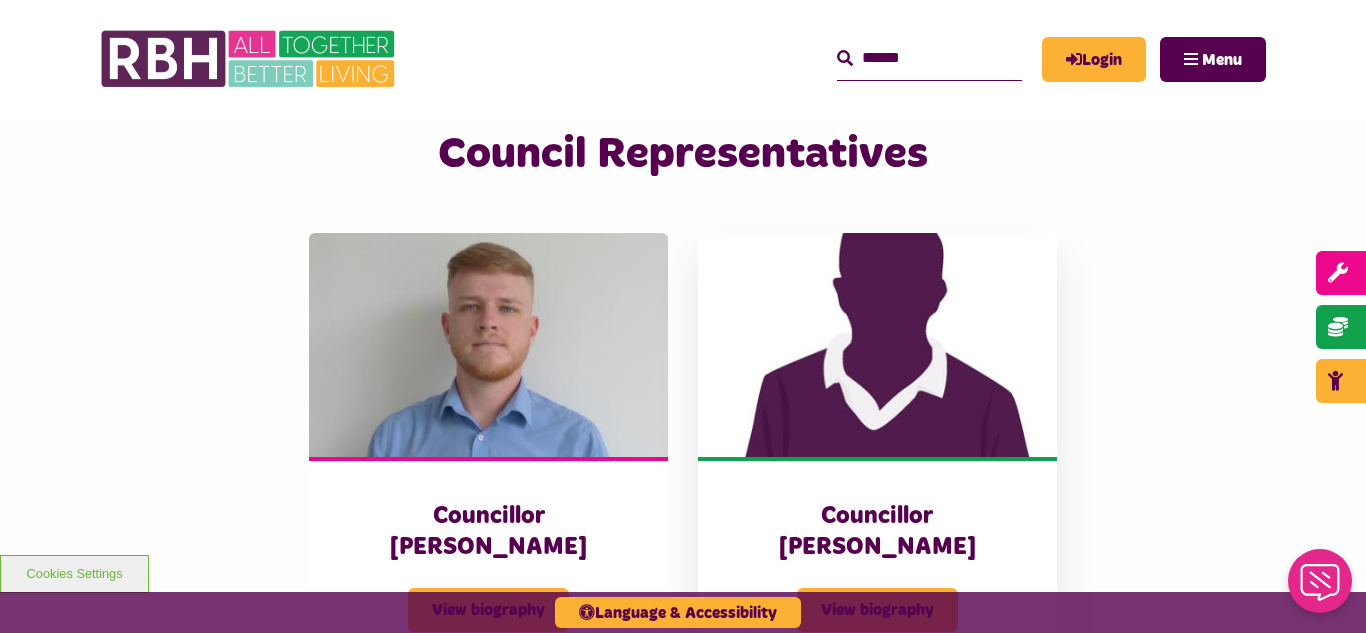 click at bounding box center [877, 345] 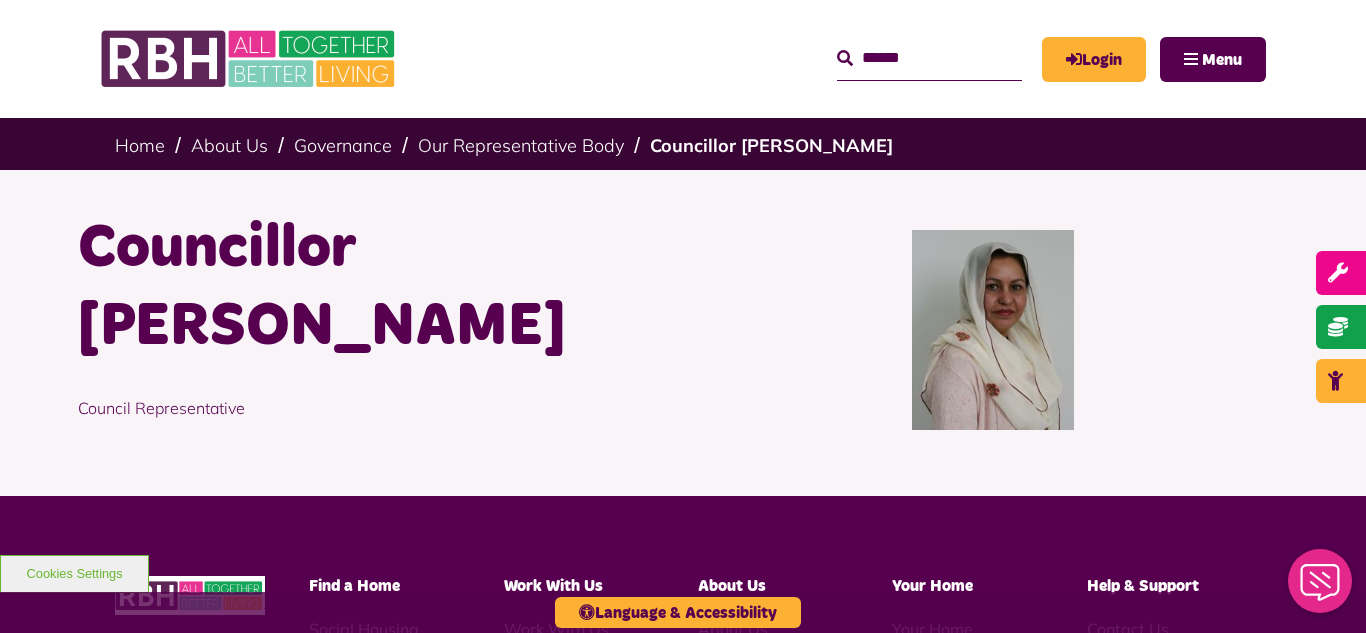 scroll, scrollTop: 0, scrollLeft: 0, axis: both 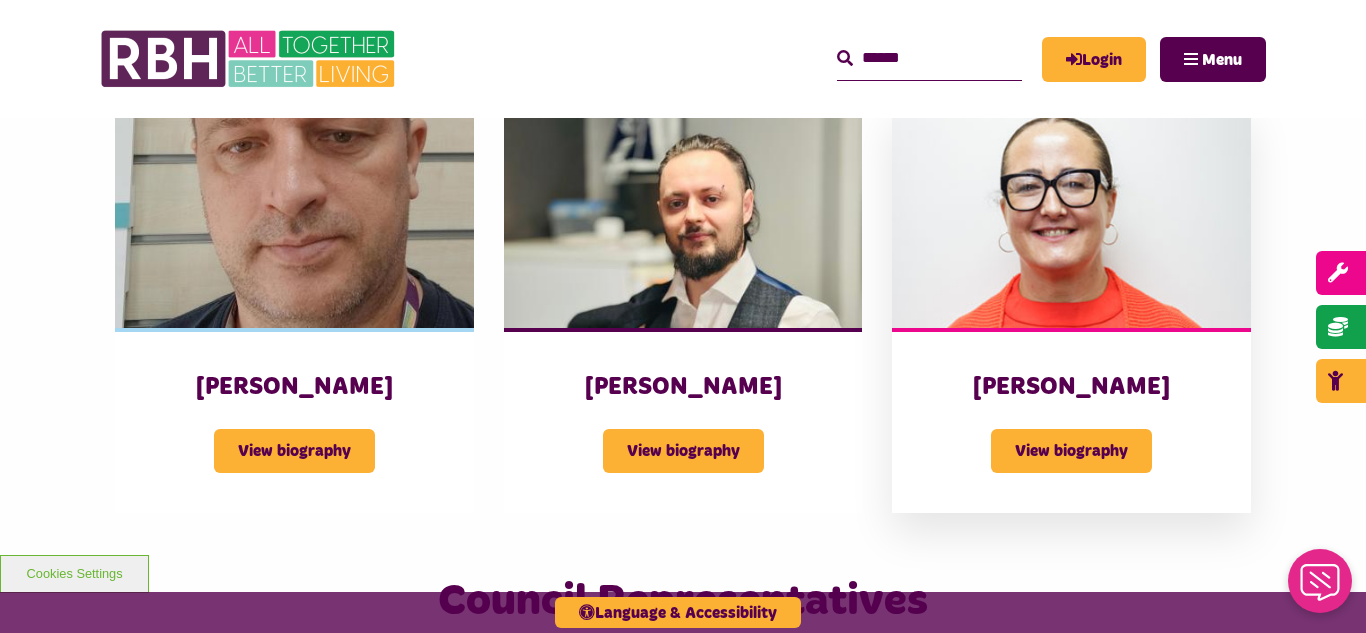click at bounding box center (1071, 216) 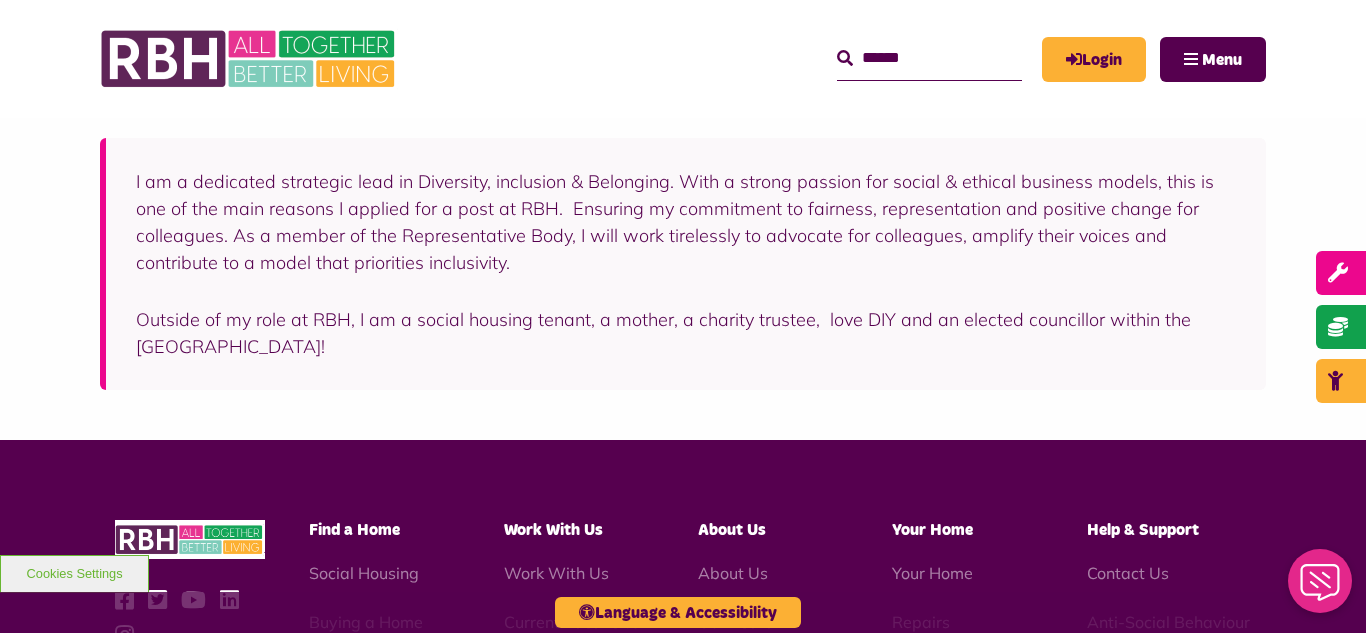 scroll, scrollTop: 400, scrollLeft: 0, axis: vertical 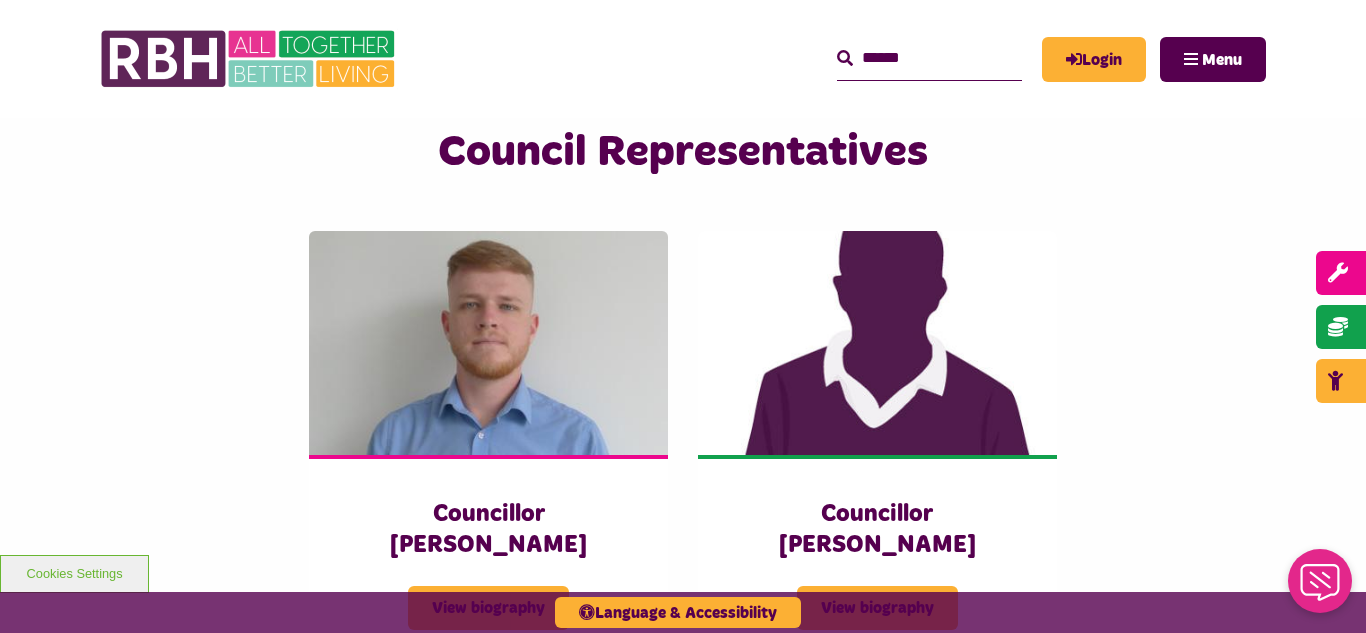 click on "Councillor [PERSON_NAME]
View biography
Councillor [PERSON_NAME]
View biography" at bounding box center (683, 451) 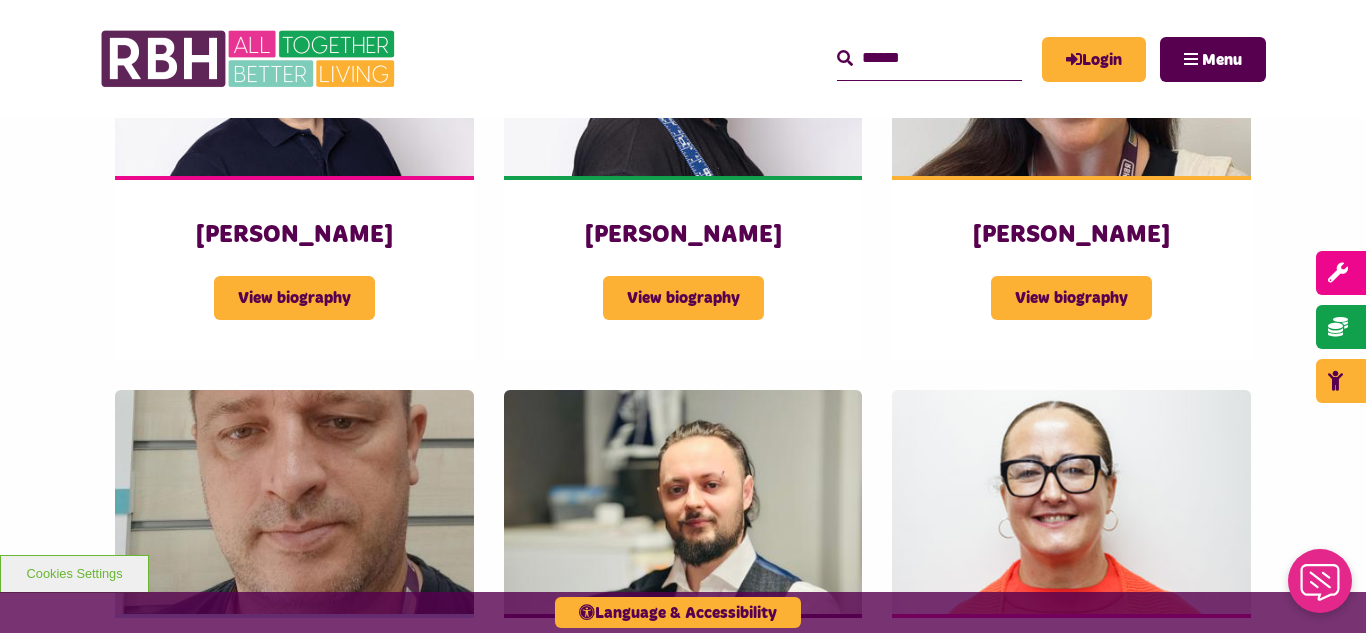 scroll, scrollTop: 3555, scrollLeft: 0, axis: vertical 